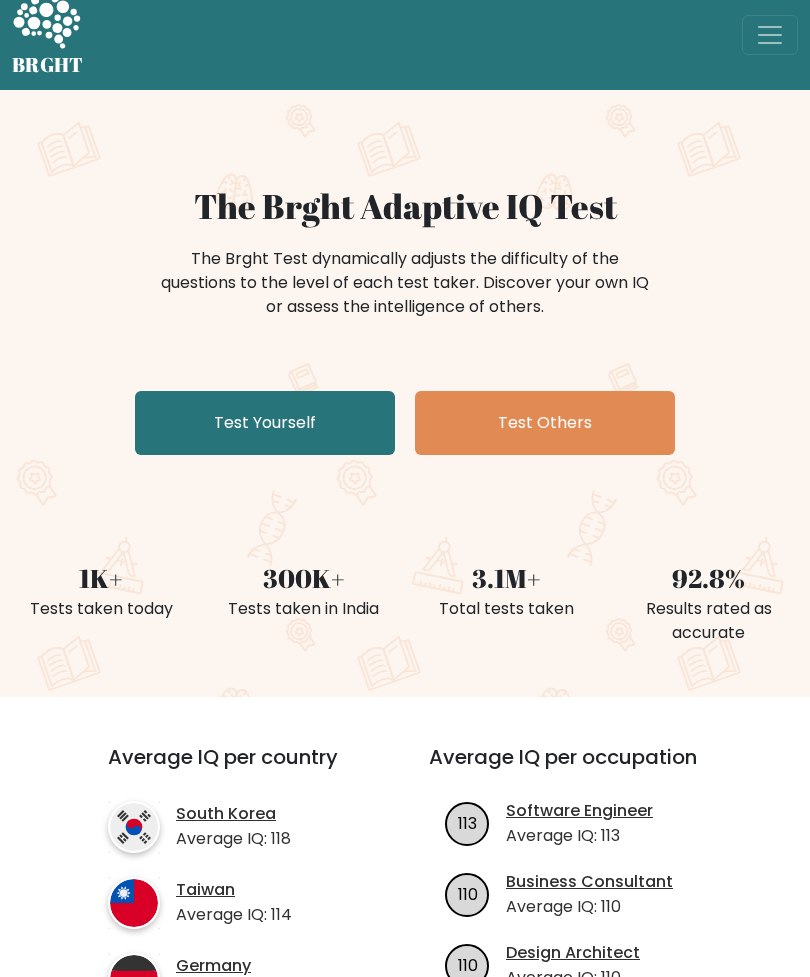 scroll, scrollTop: 20, scrollLeft: 0, axis: vertical 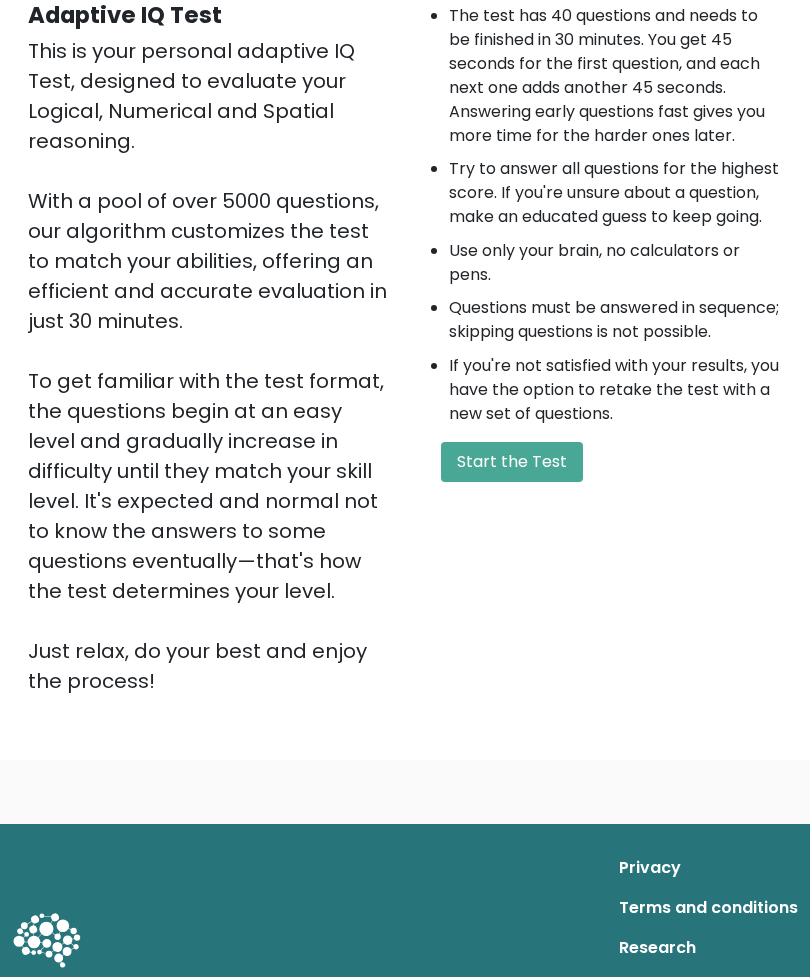 click on "Start the Test" at bounding box center [512, 462] 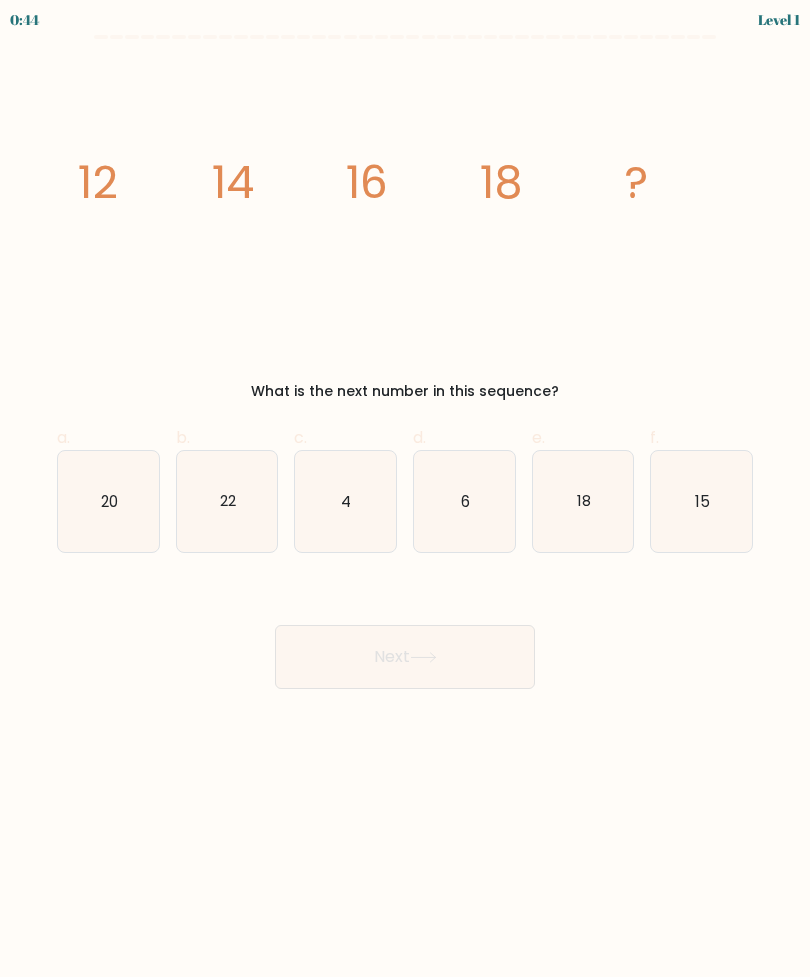 scroll, scrollTop: 0, scrollLeft: 0, axis: both 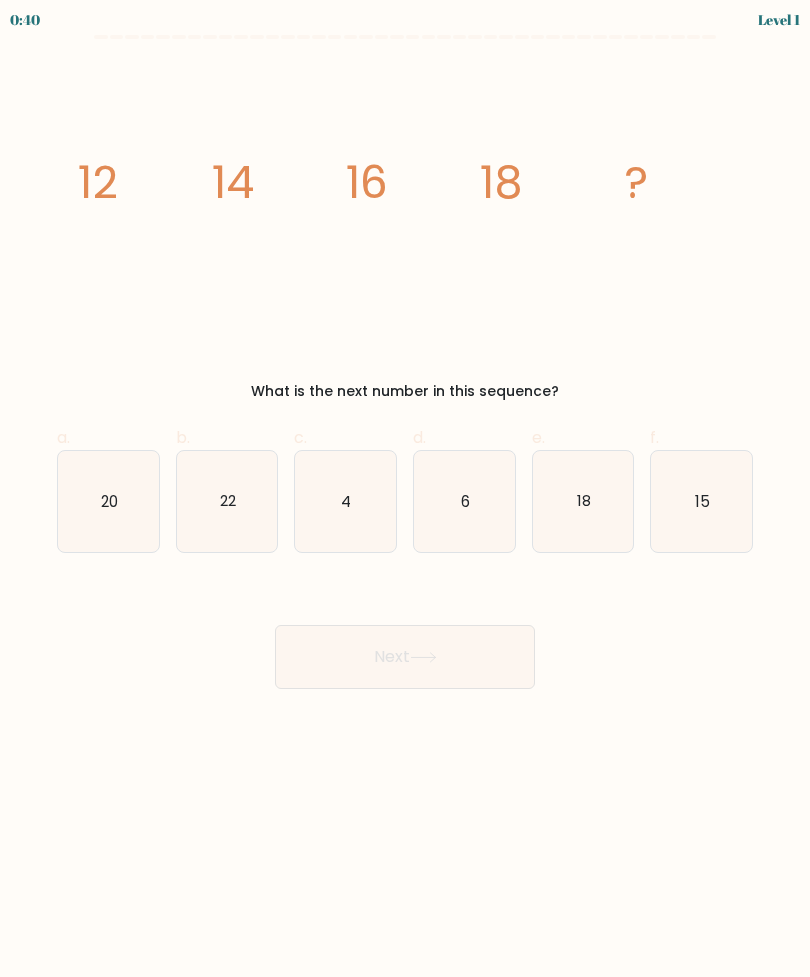 radio on "true" 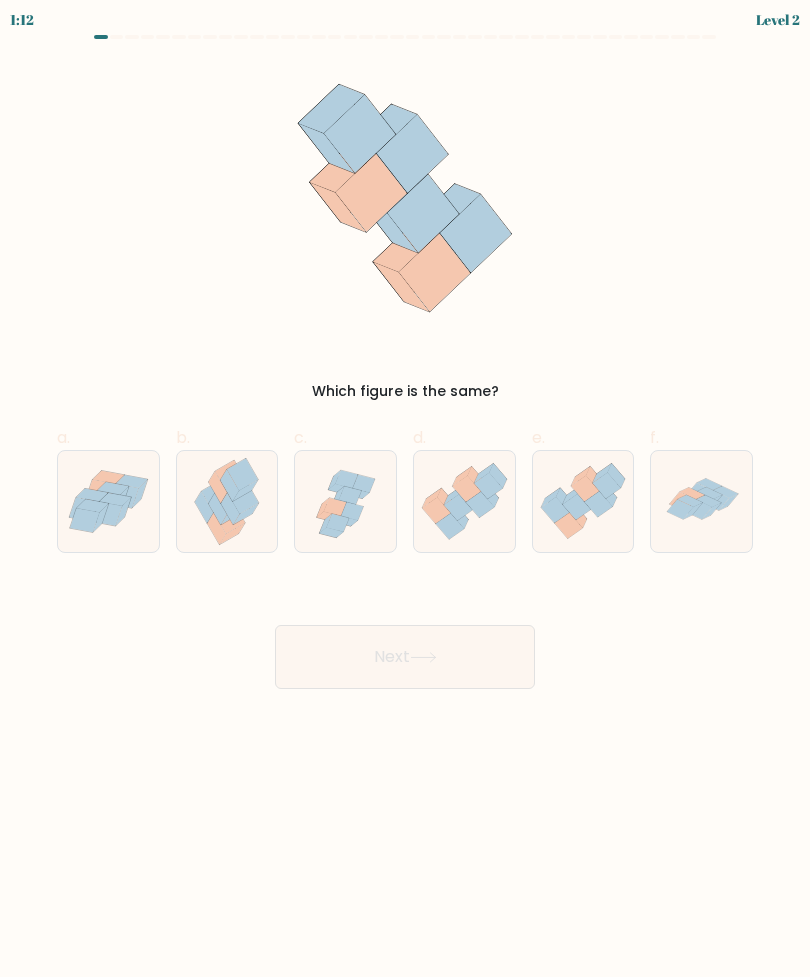 click on "d." at bounding box center [405, 495] 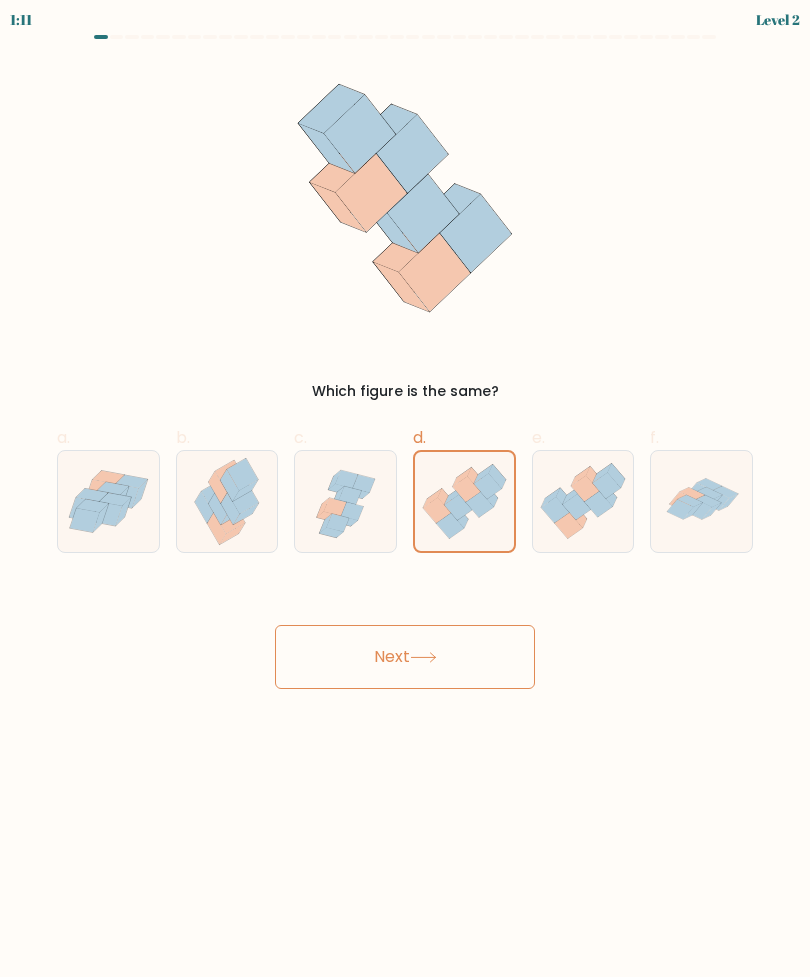 click on "Next" at bounding box center [405, 657] 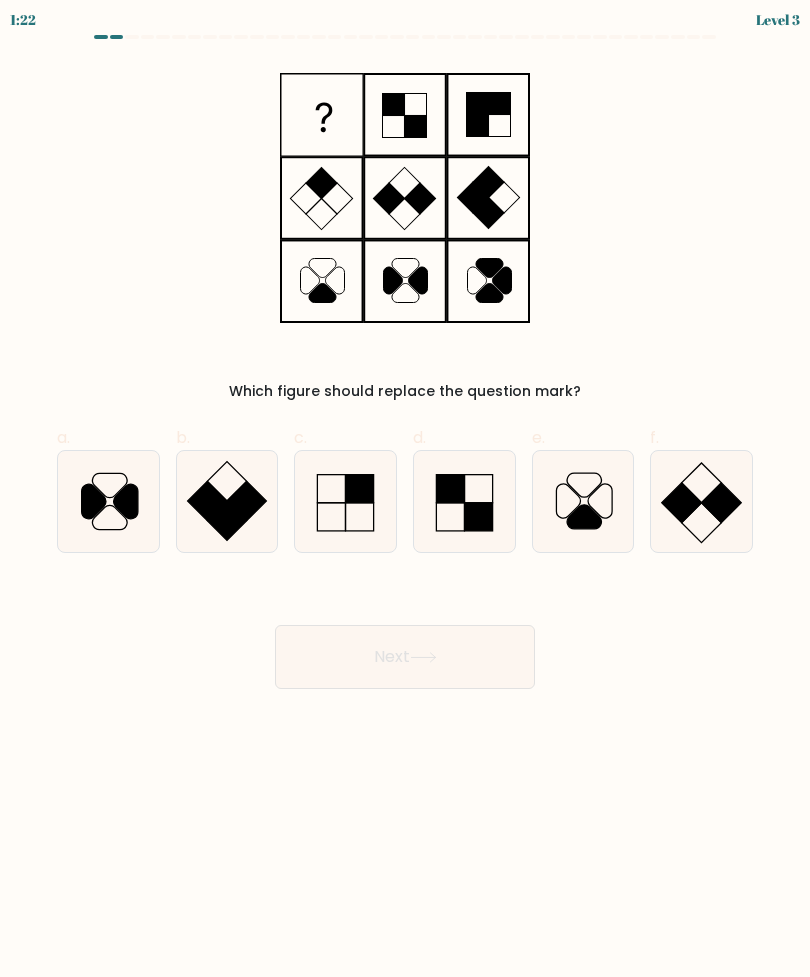 click at bounding box center [360, 489] 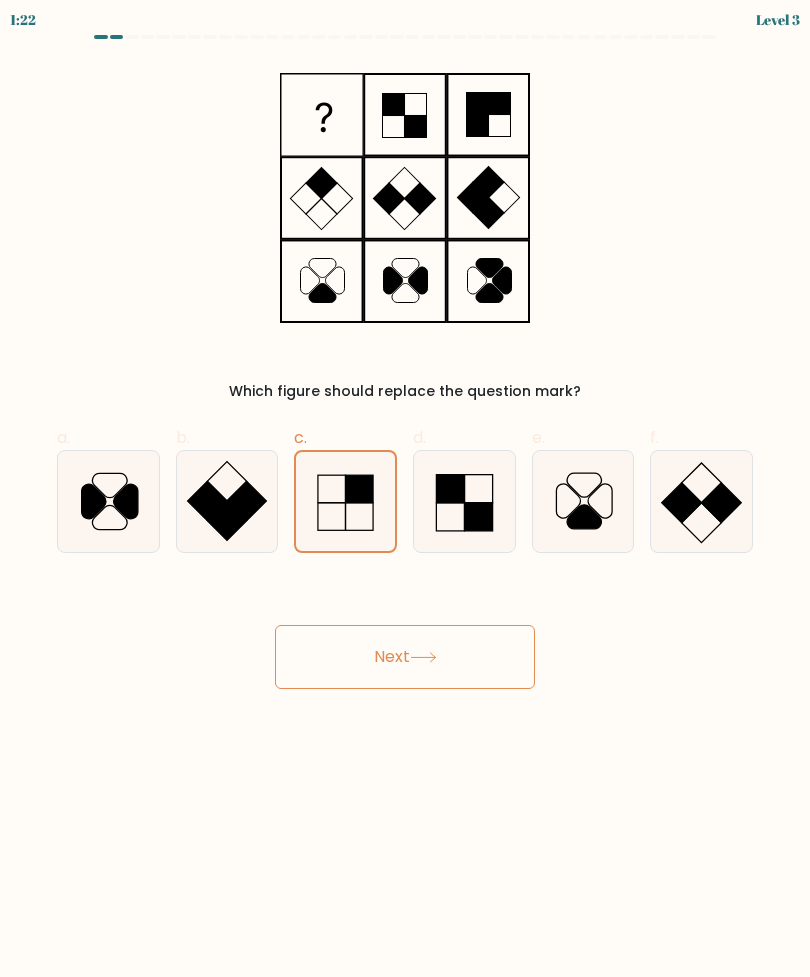 click on "Next" at bounding box center (405, 657) 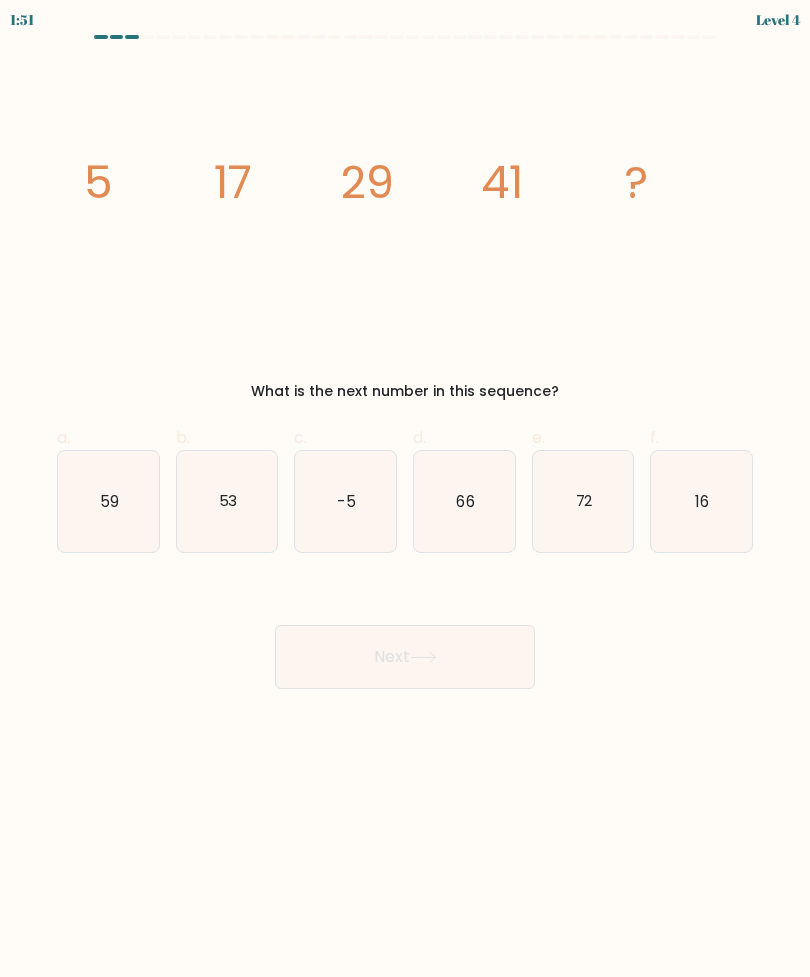 click on "53" at bounding box center [227, 501] 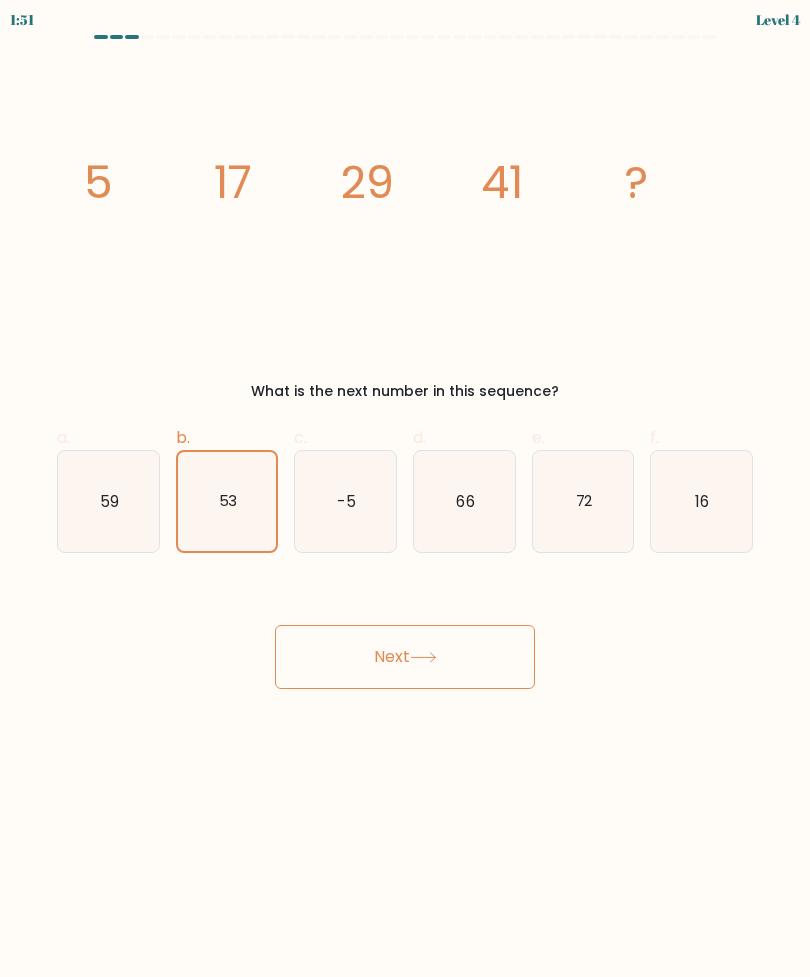 click on "Next" at bounding box center (405, 657) 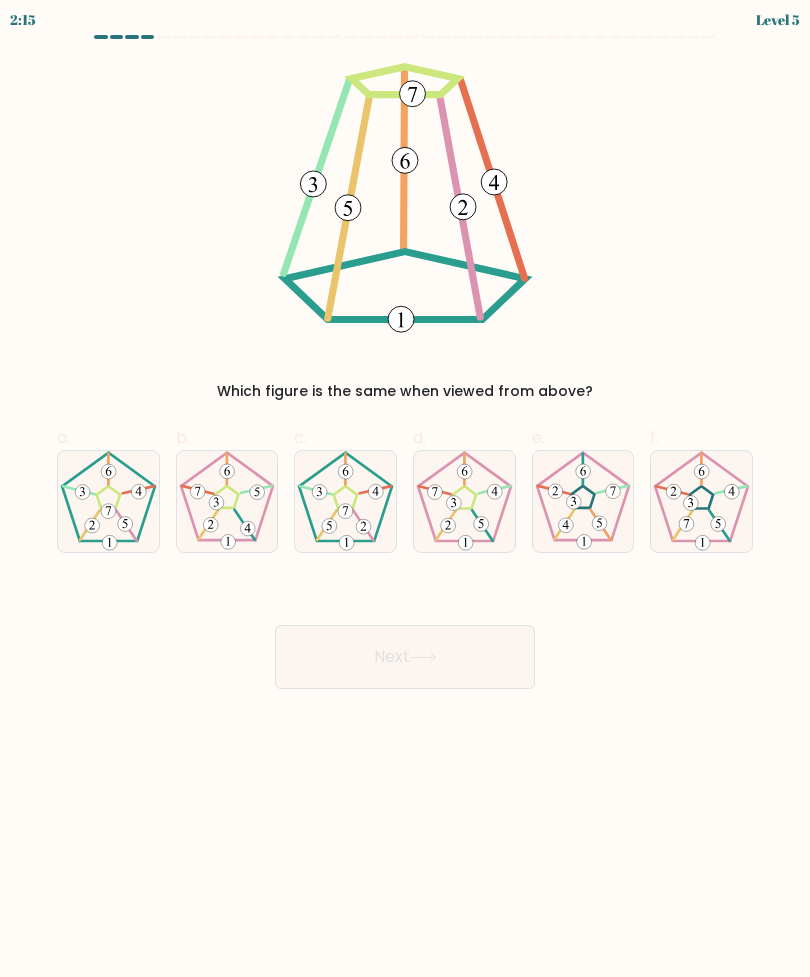click at bounding box center [329, 525] 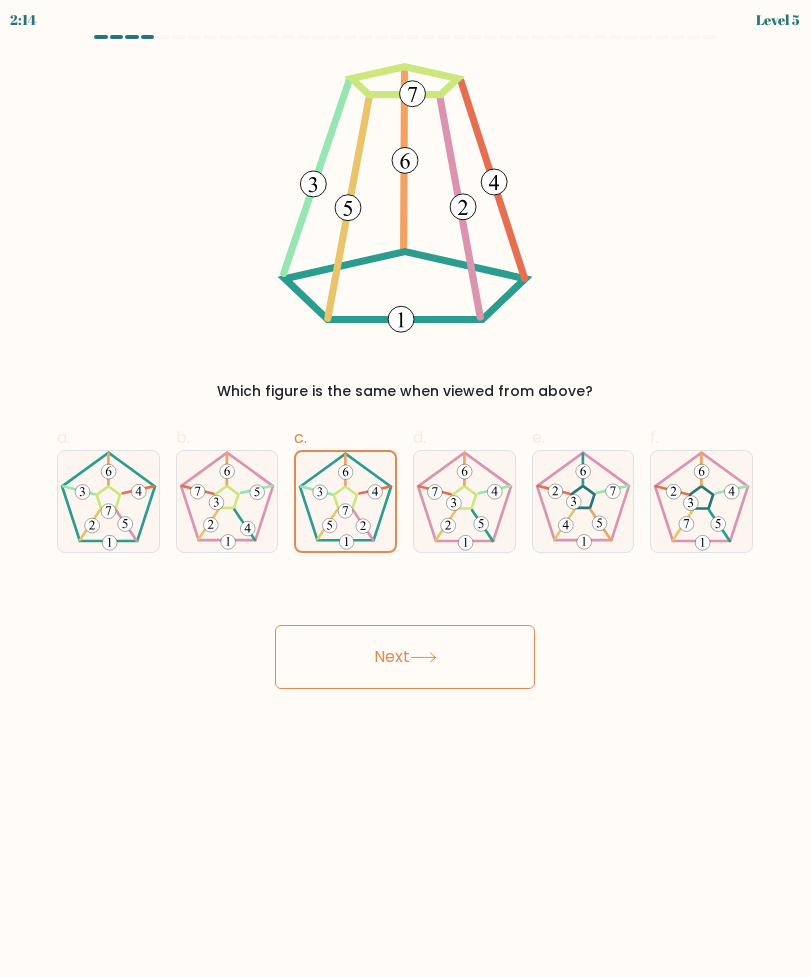 click on "Next" at bounding box center (405, 657) 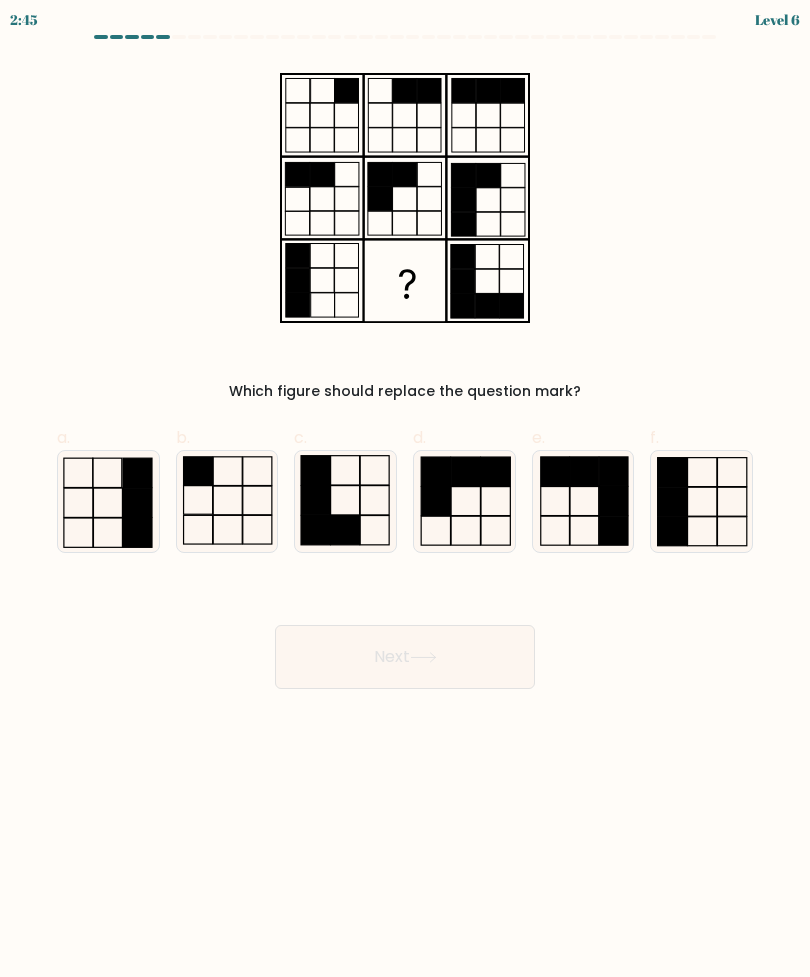 click at bounding box center [345, 501] 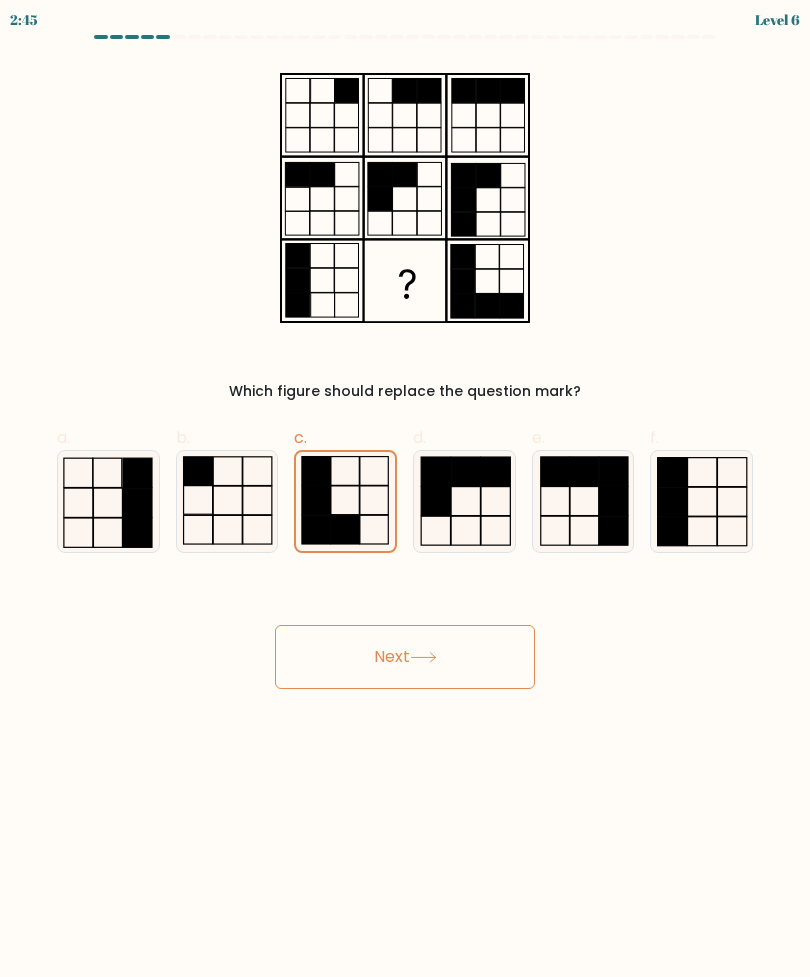 click on "Next" at bounding box center [405, 657] 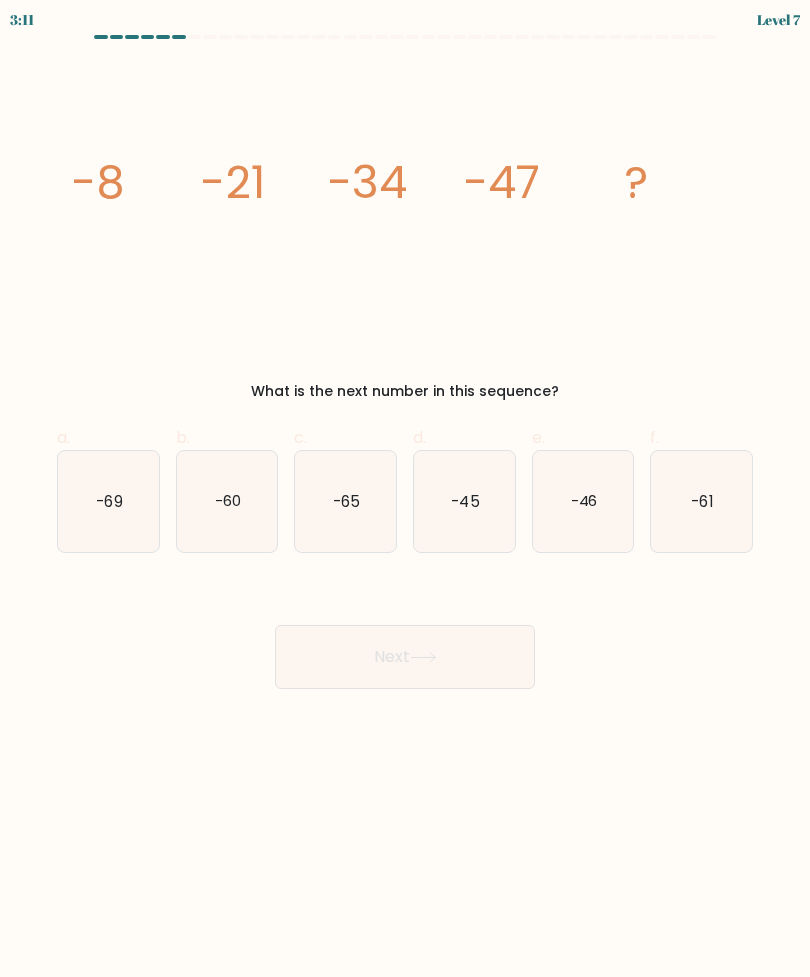 click on "-60" at bounding box center [227, 501] 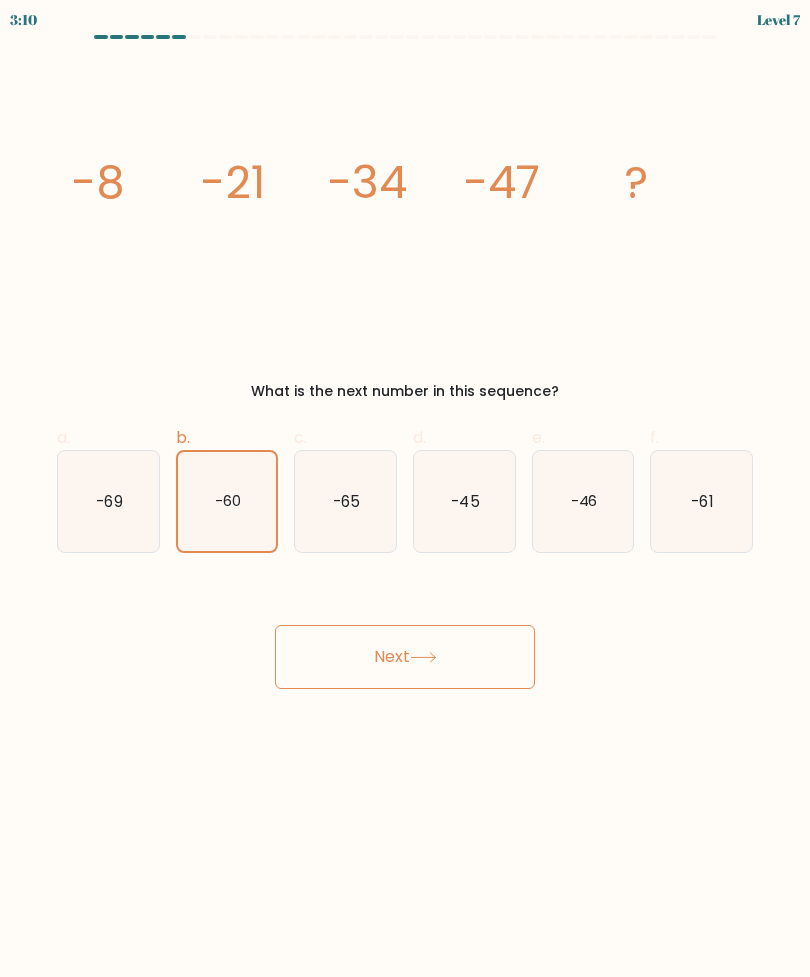click on "Next" at bounding box center (405, 657) 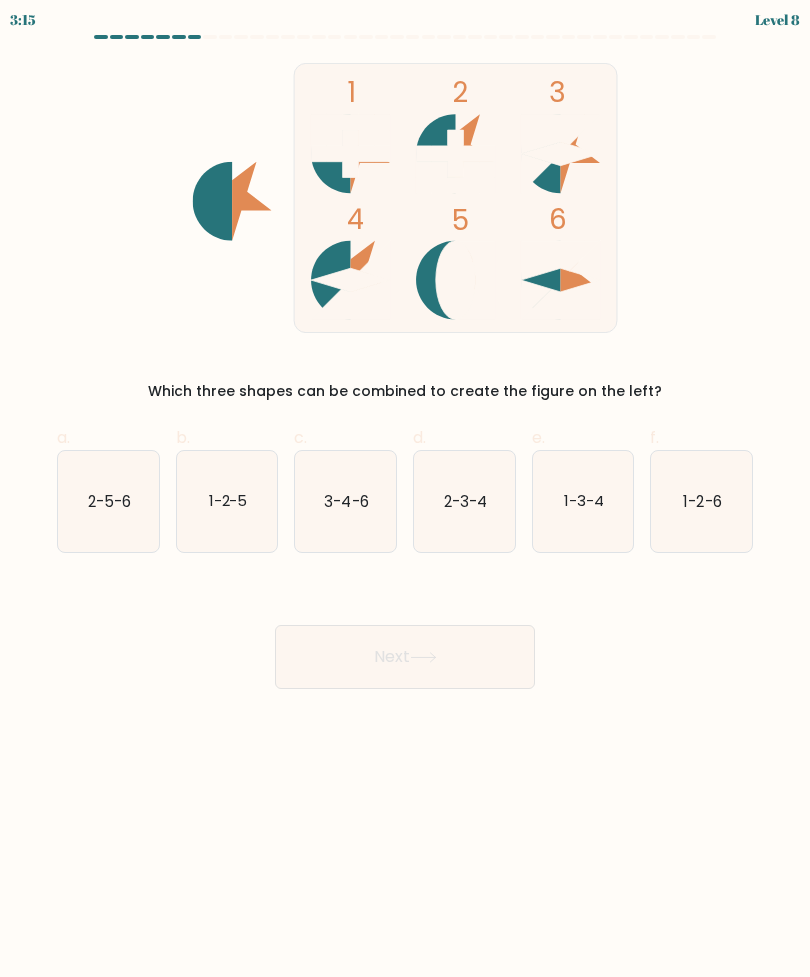 click on "3-4-6" at bounding box center (347, 500) 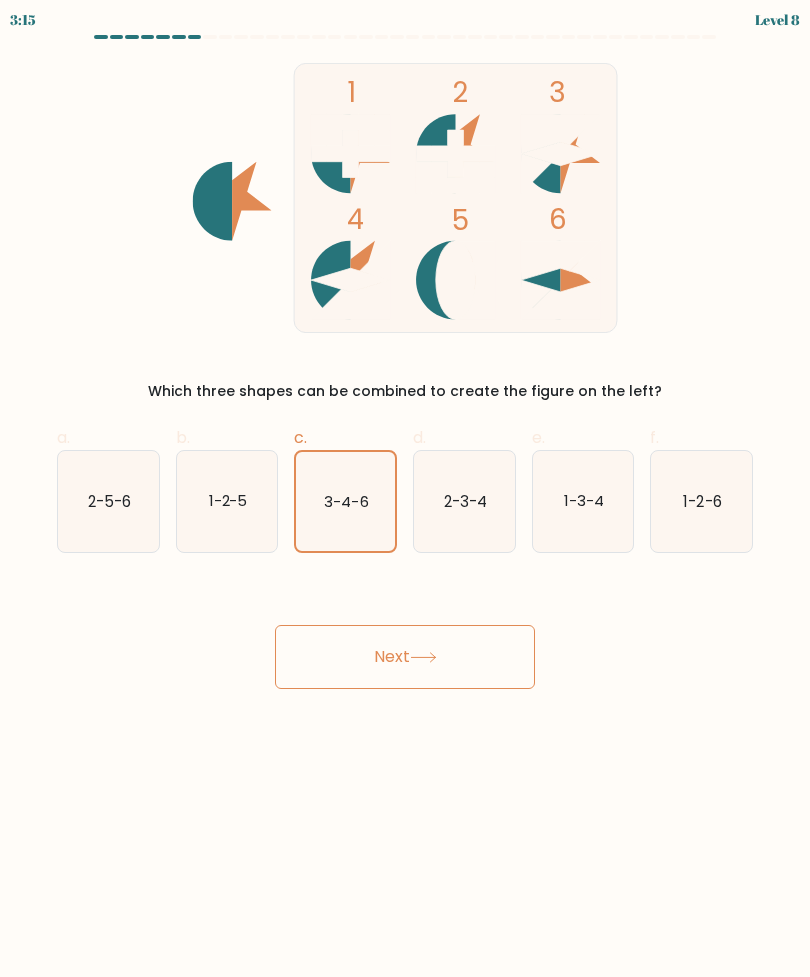 click on "Next" at bounding box center (405, 657) 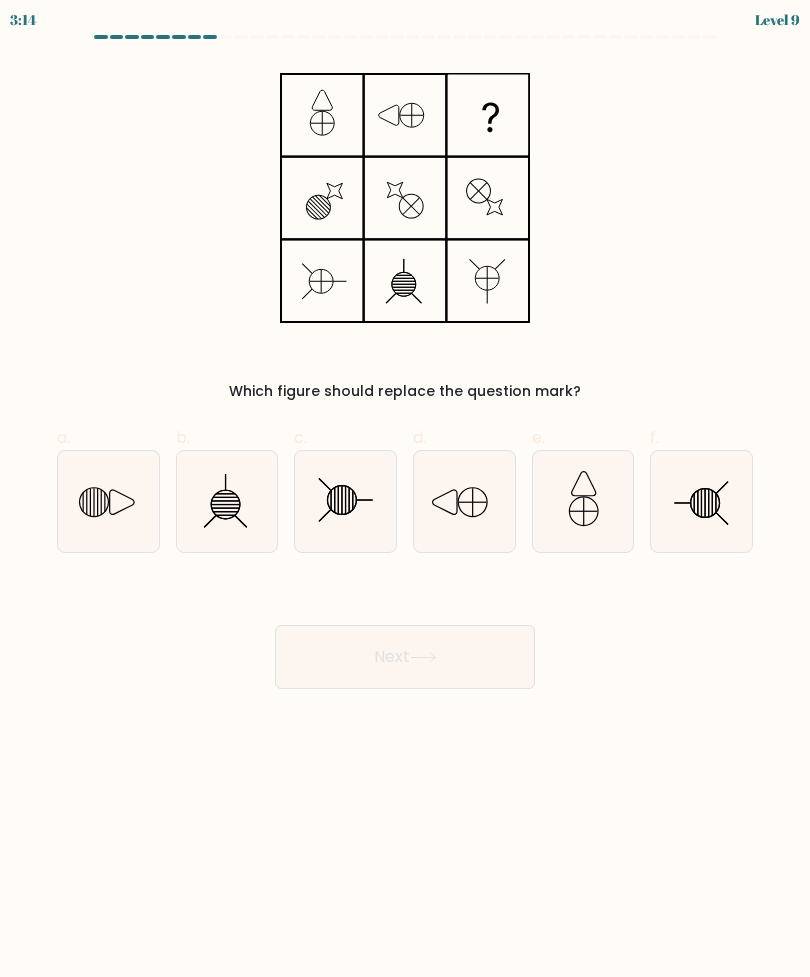 click on "Next" at bounding box center [405, 657] 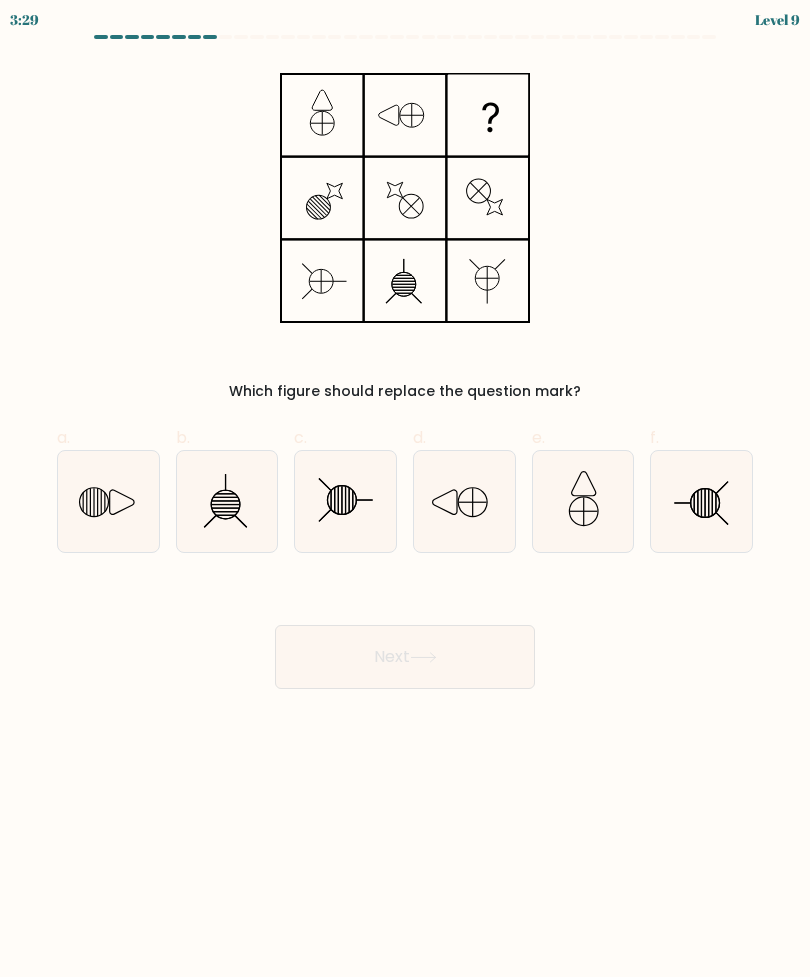 click at bounding box center [108, 501] 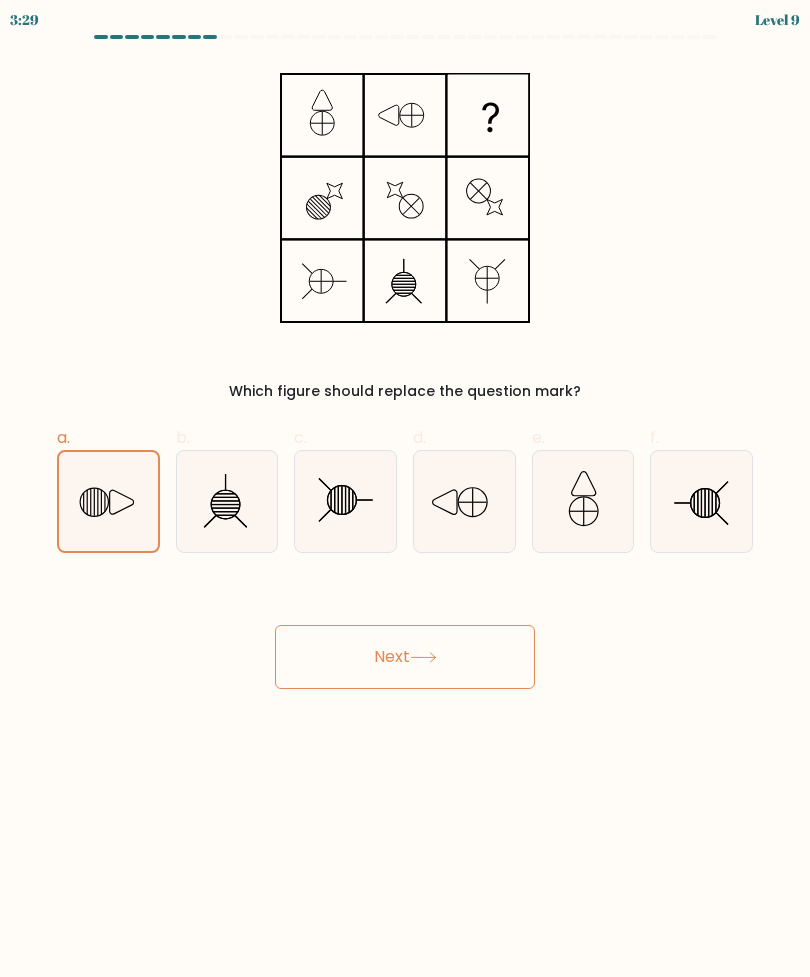 click on "Next" at bounding box center (405, 657) 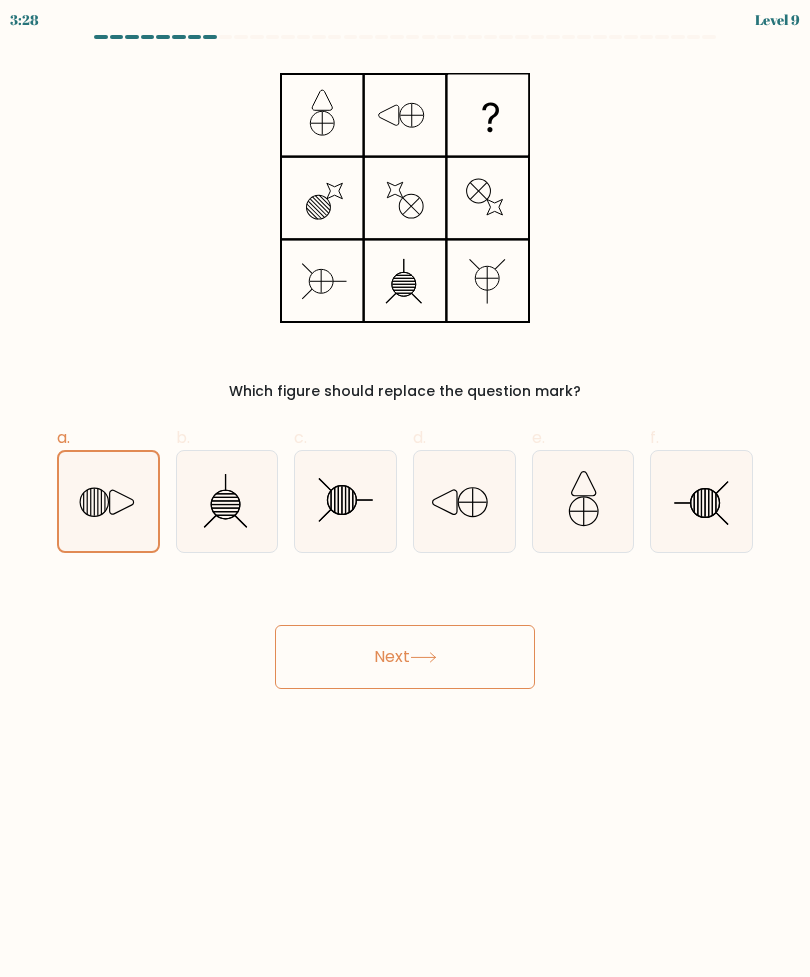 click on "Next" at bounding box center (405, 657) 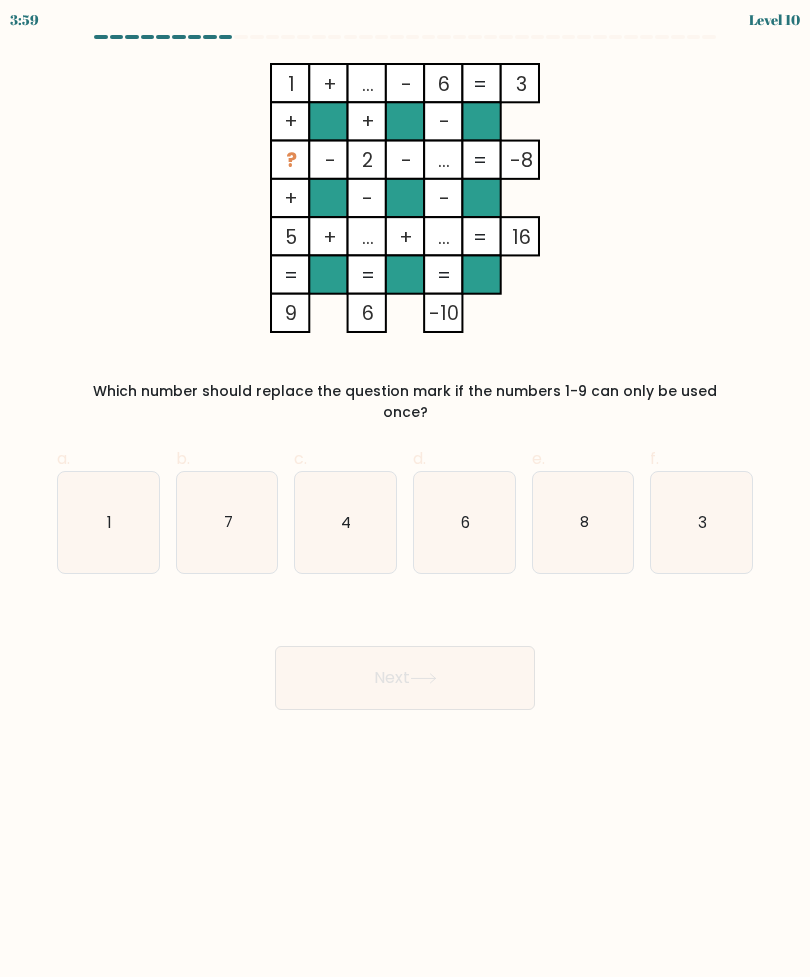click on "3" at bounding box center [701, 522] 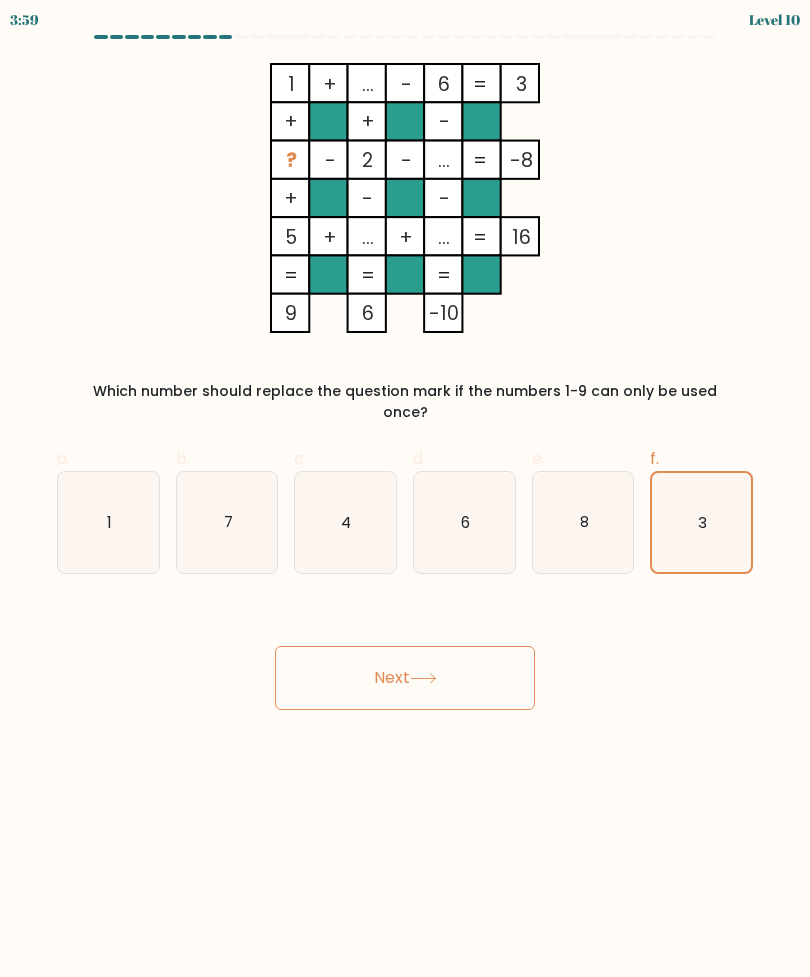 click on "Next" at bounding box center [405, 678] 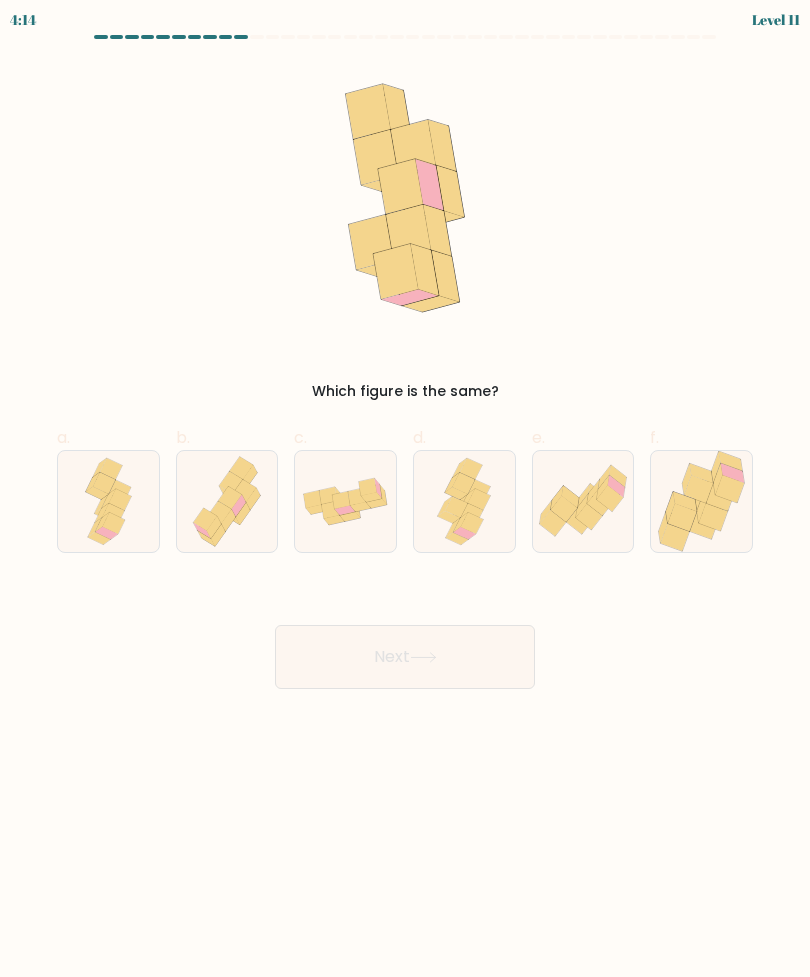 click at bounding box center [479, 499] 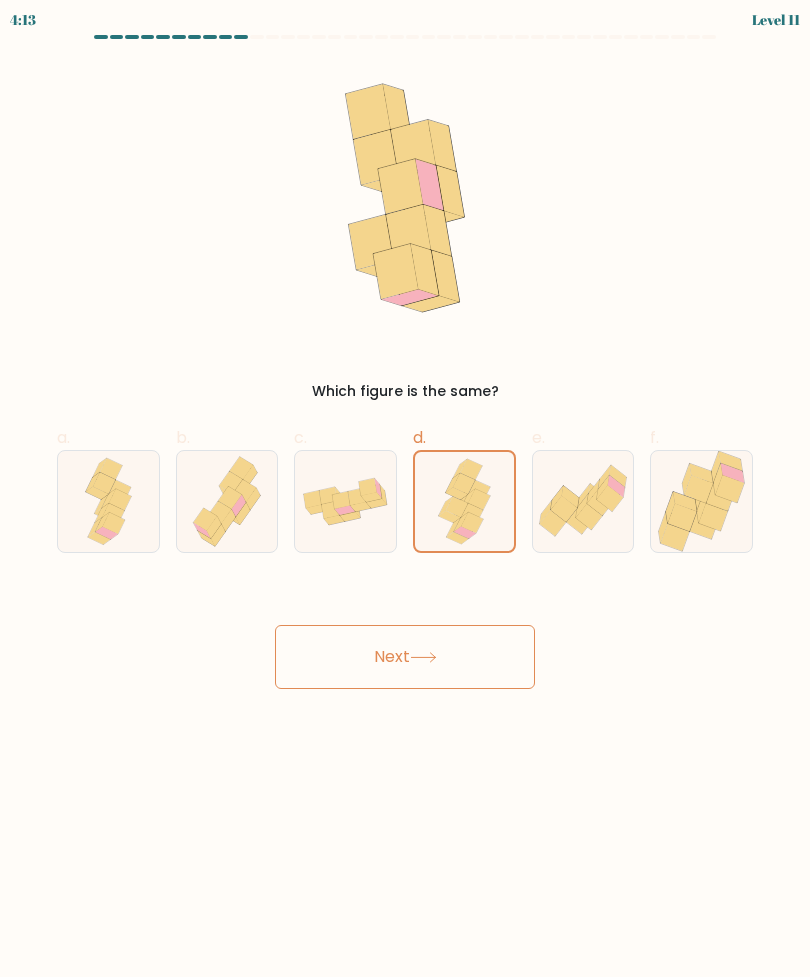 click on "Next" at bounding box center [405, 657] 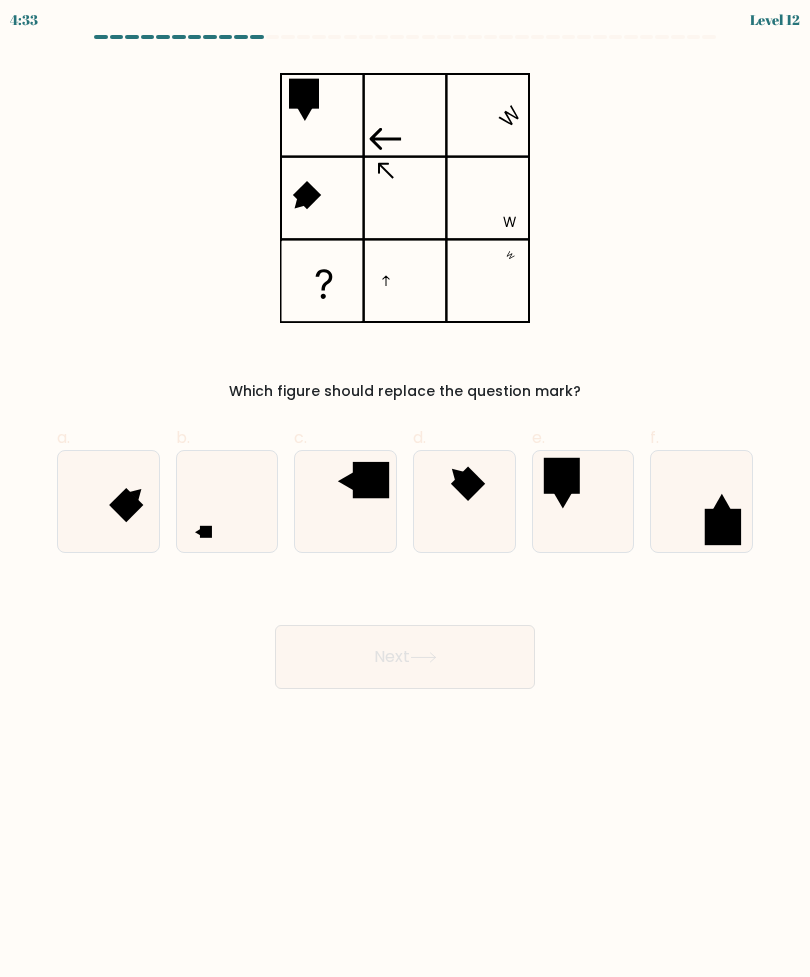 click at bounding box center [227, 501] 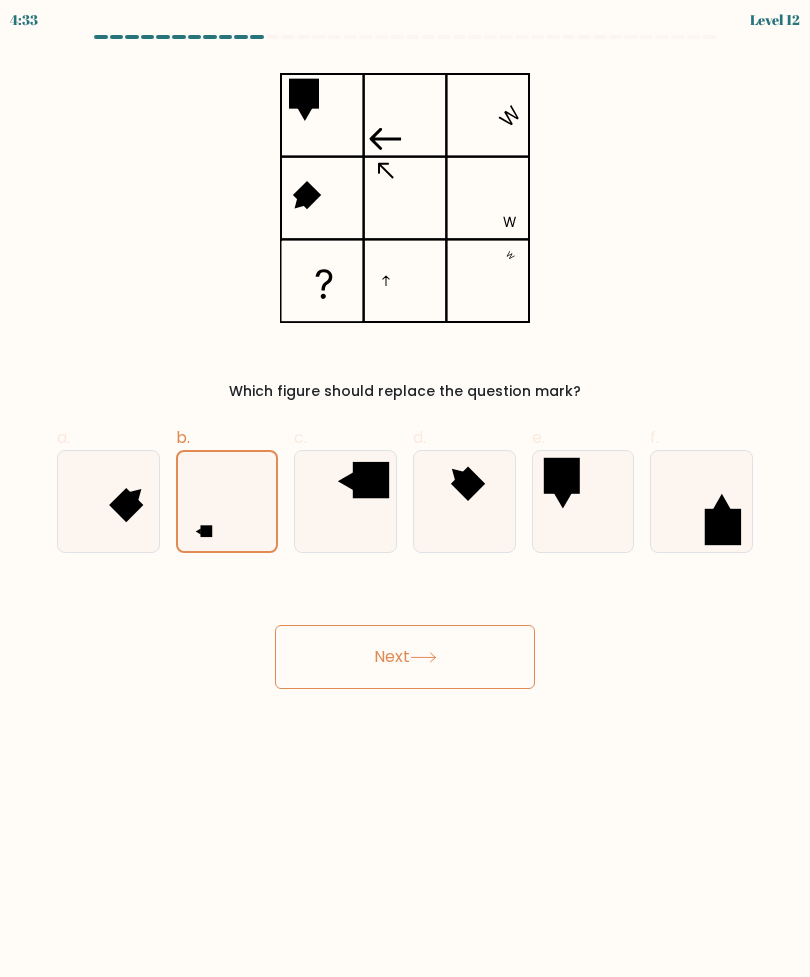 click on "Next" at bounding box center (405, 657) 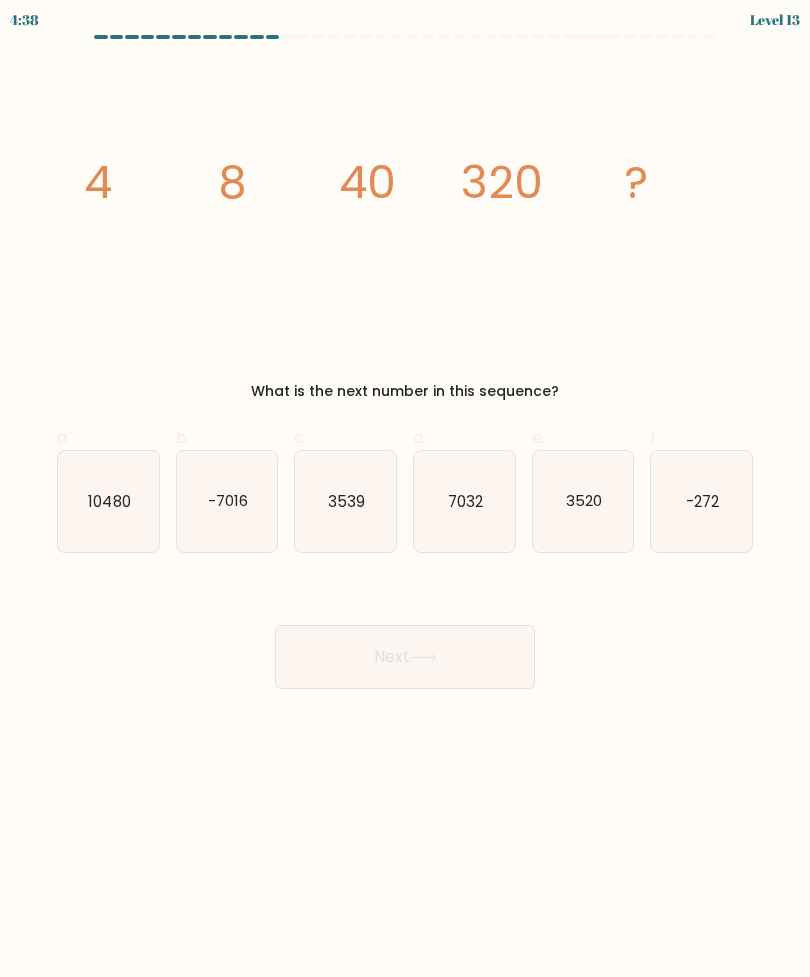 click on "7032" at bounding box center (464, 501) 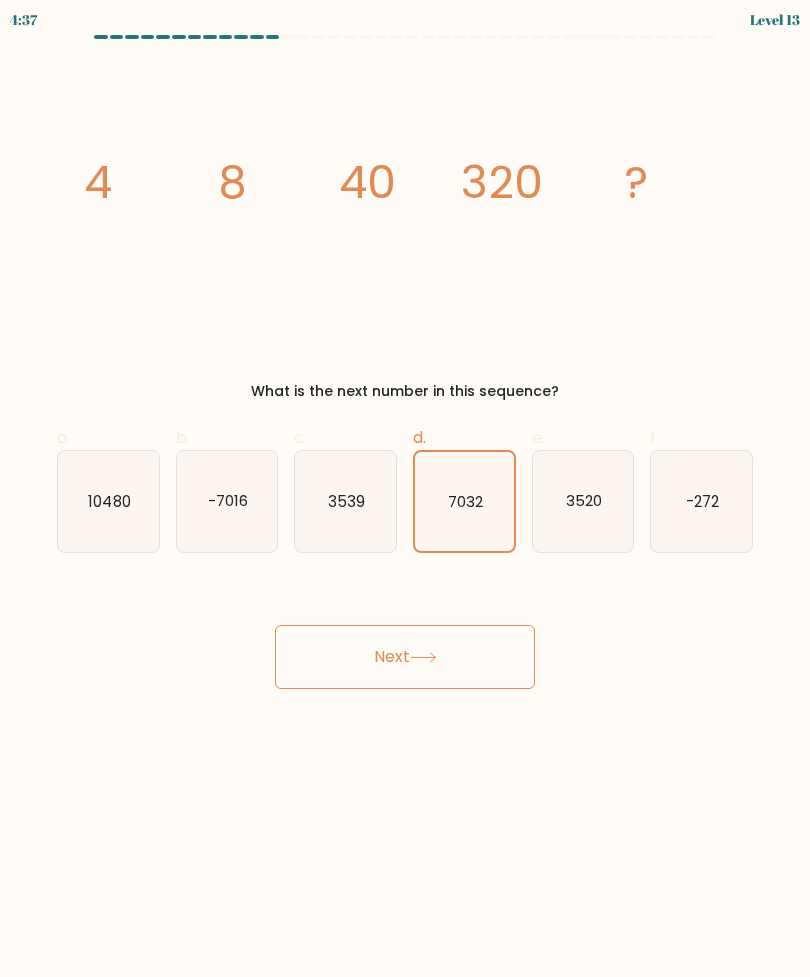 click on "Next" at bounding box center (405, 657) 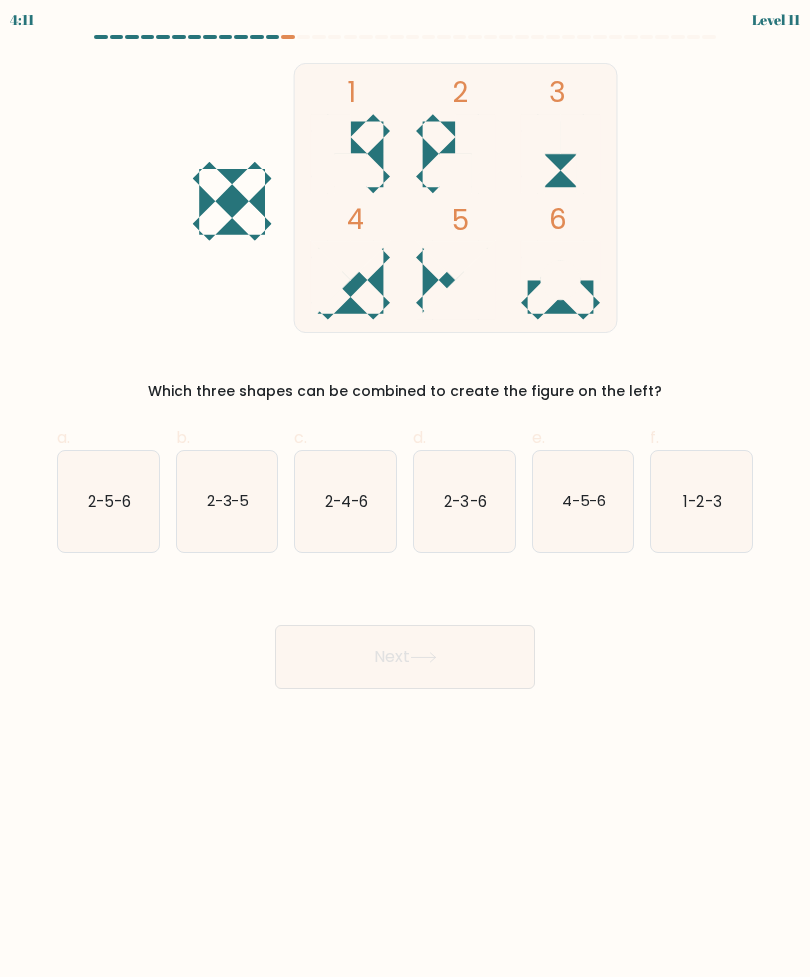 click on "1-2-3" at bounding box center [703, 500] 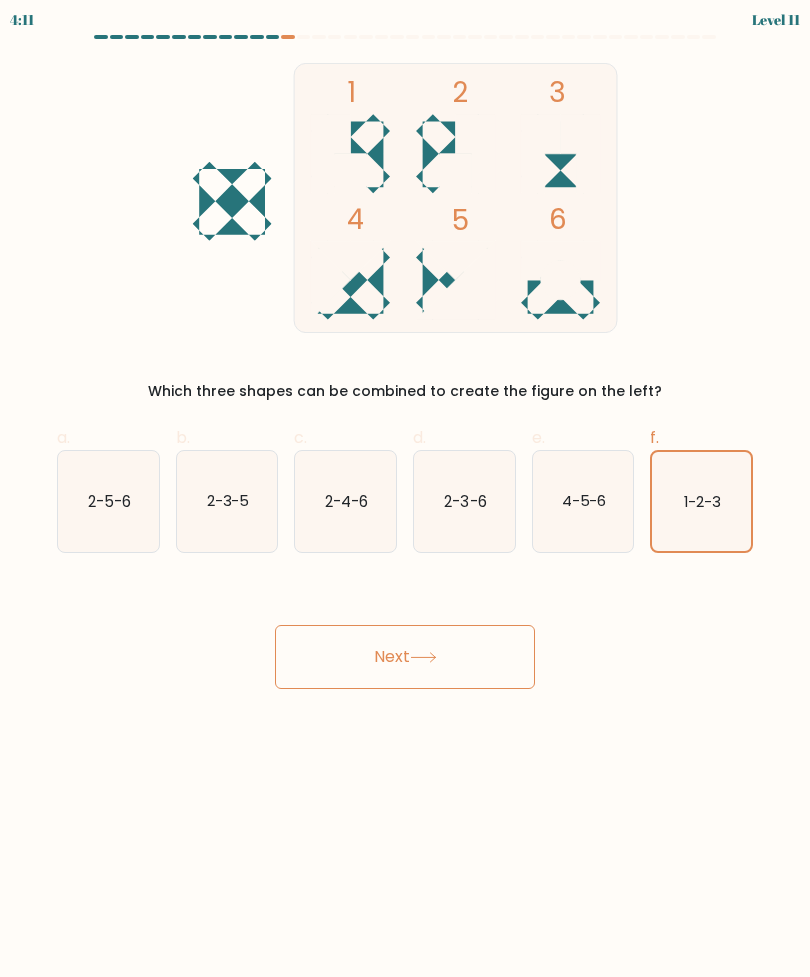 click on "Next" at bounding box center (405, 657) 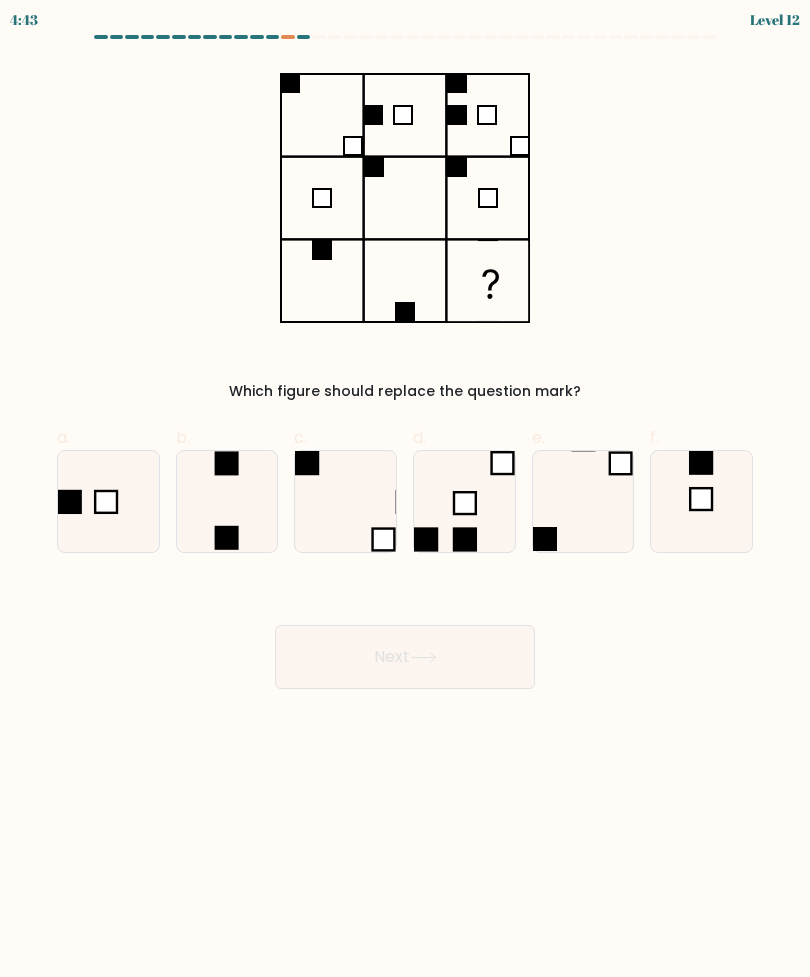click at bounding box center (405, 362) 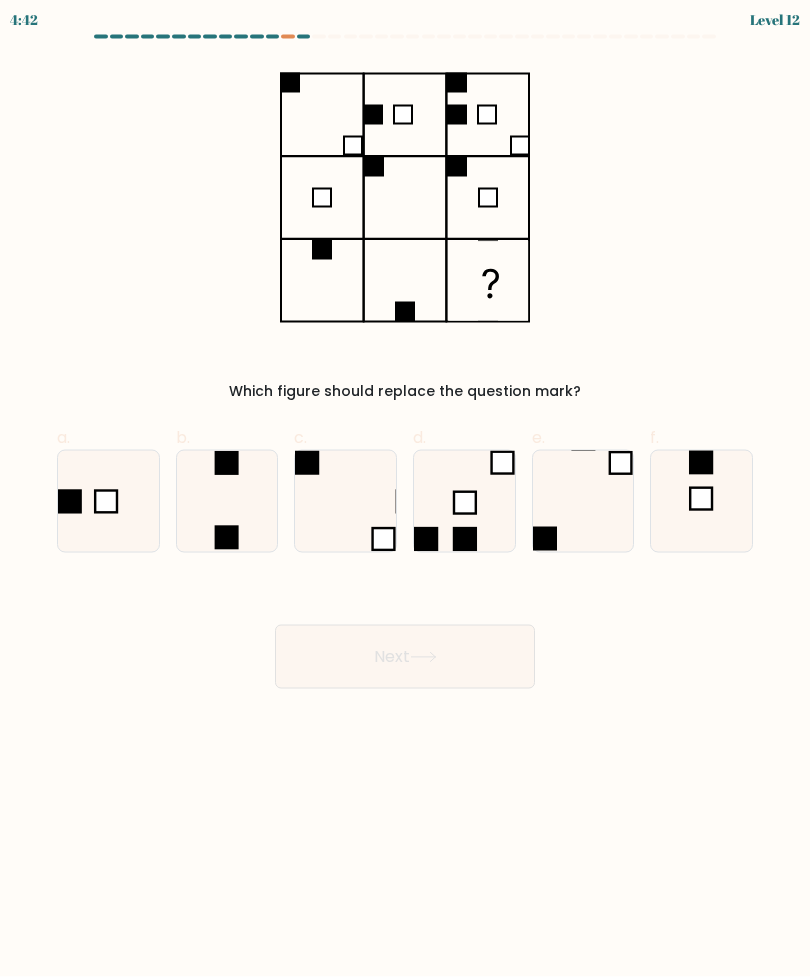 scroll, scrollTop: 28, scrollLeft: 0, axis: vertical 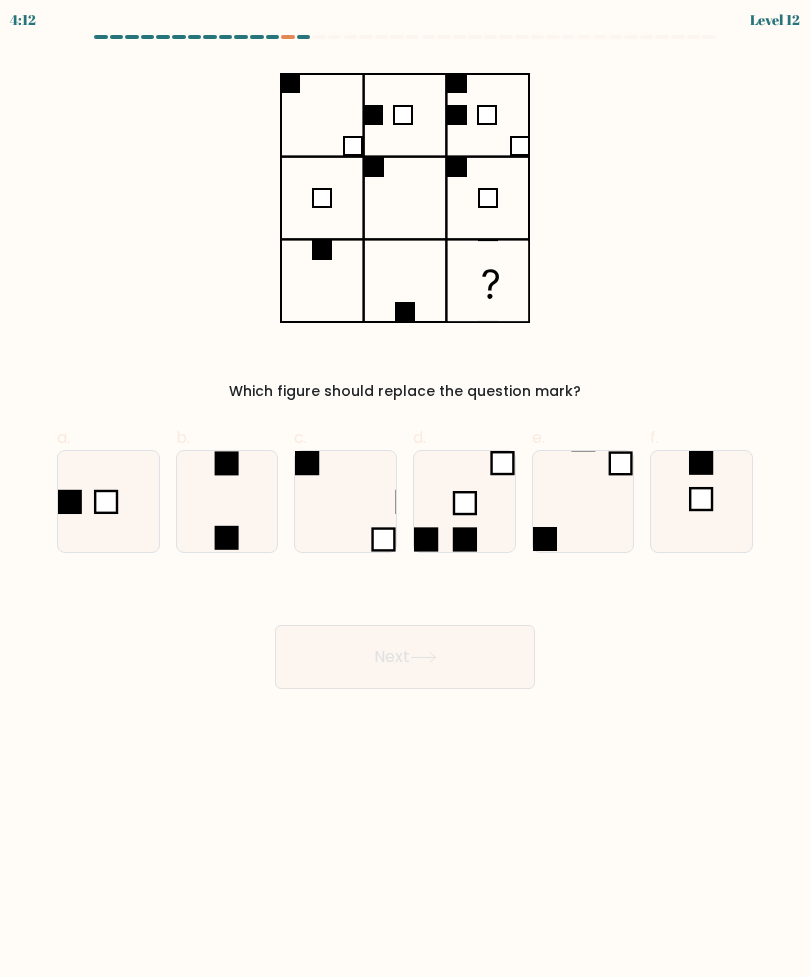 click at bounding box center (227, 501) 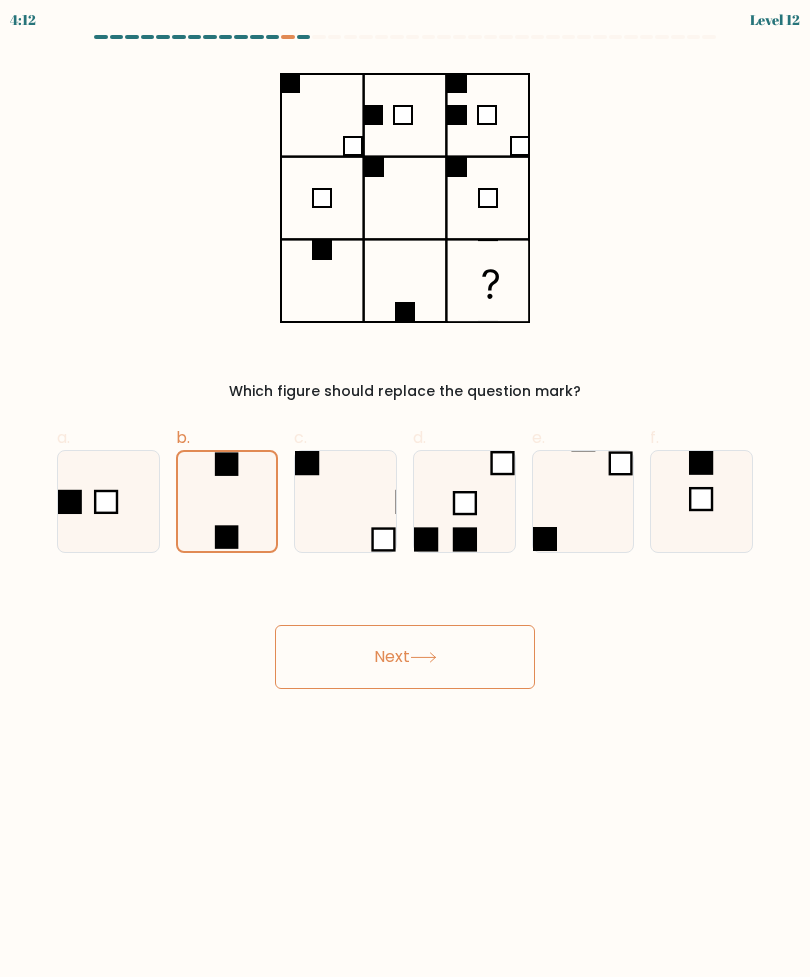 click on "Next" at bounding box center [405, 657] 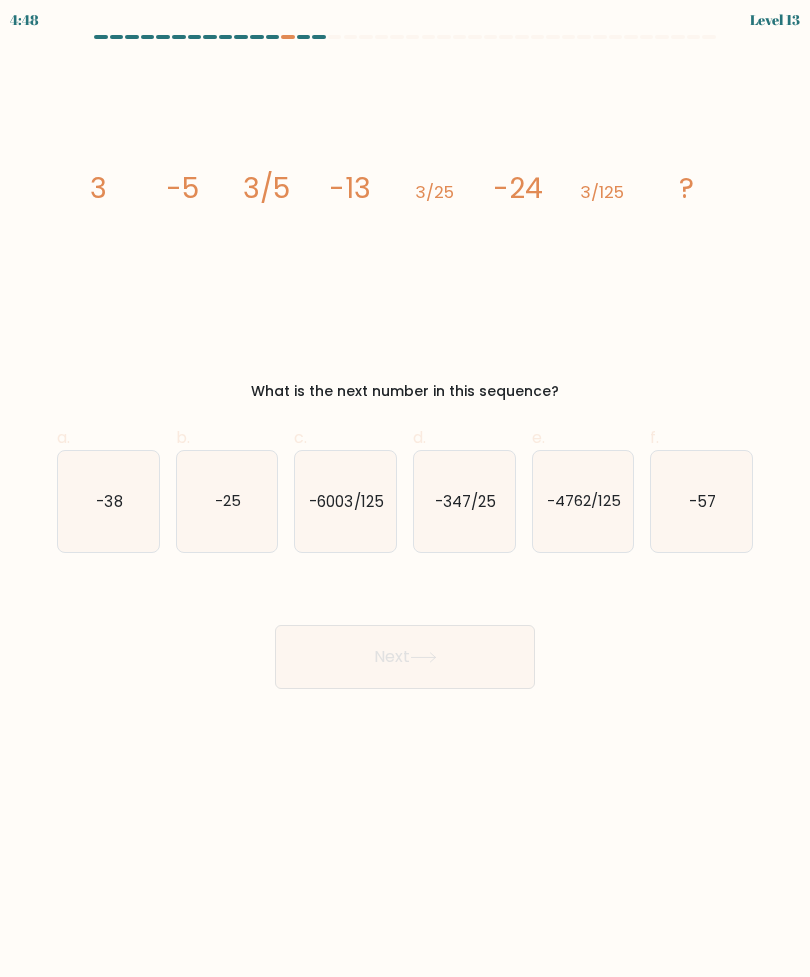 scroll, scrollTop: 0, scrollLeft: 0, axis: both 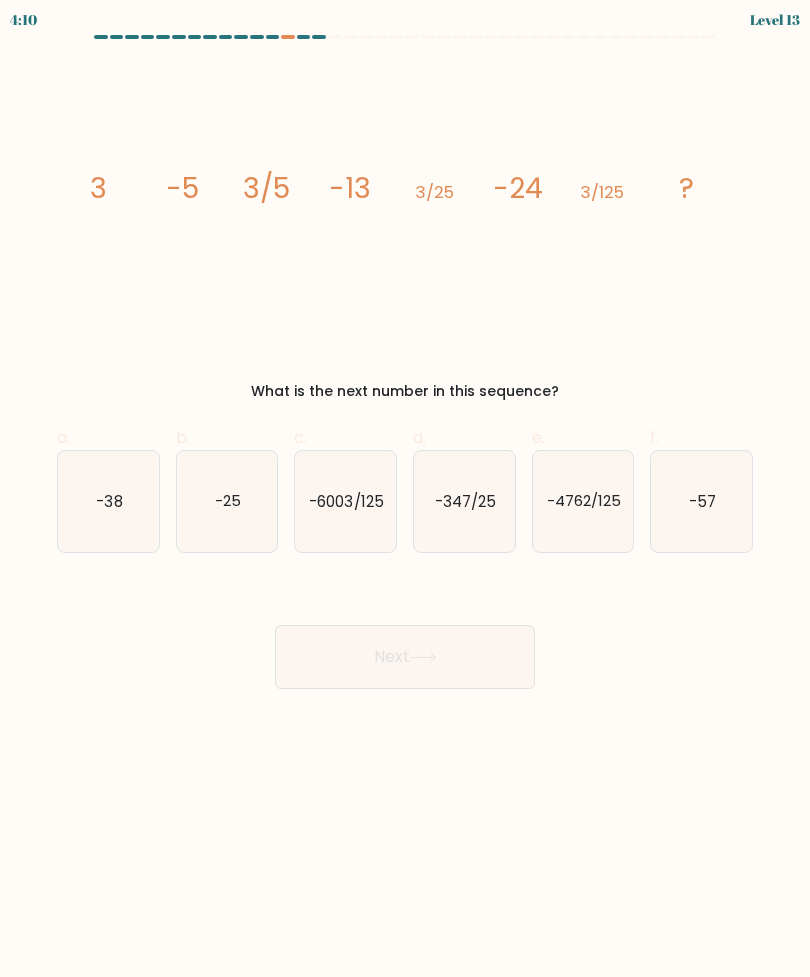 click on "-38" at bounding box center (108, 501) 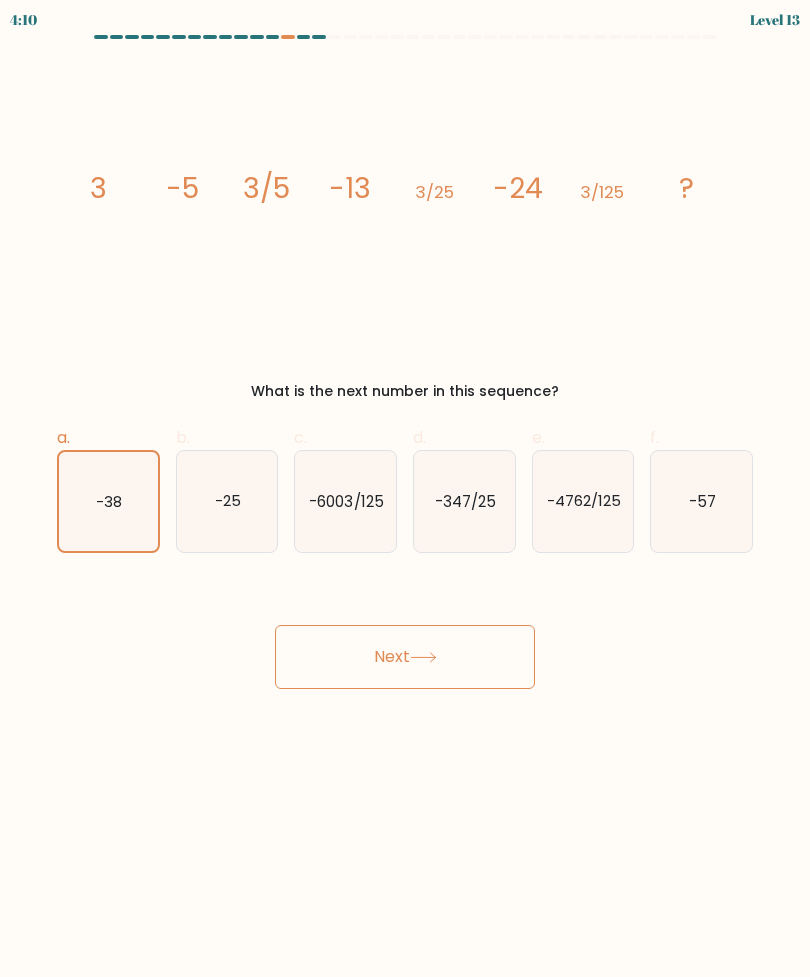click at bounding box center (423, 657) 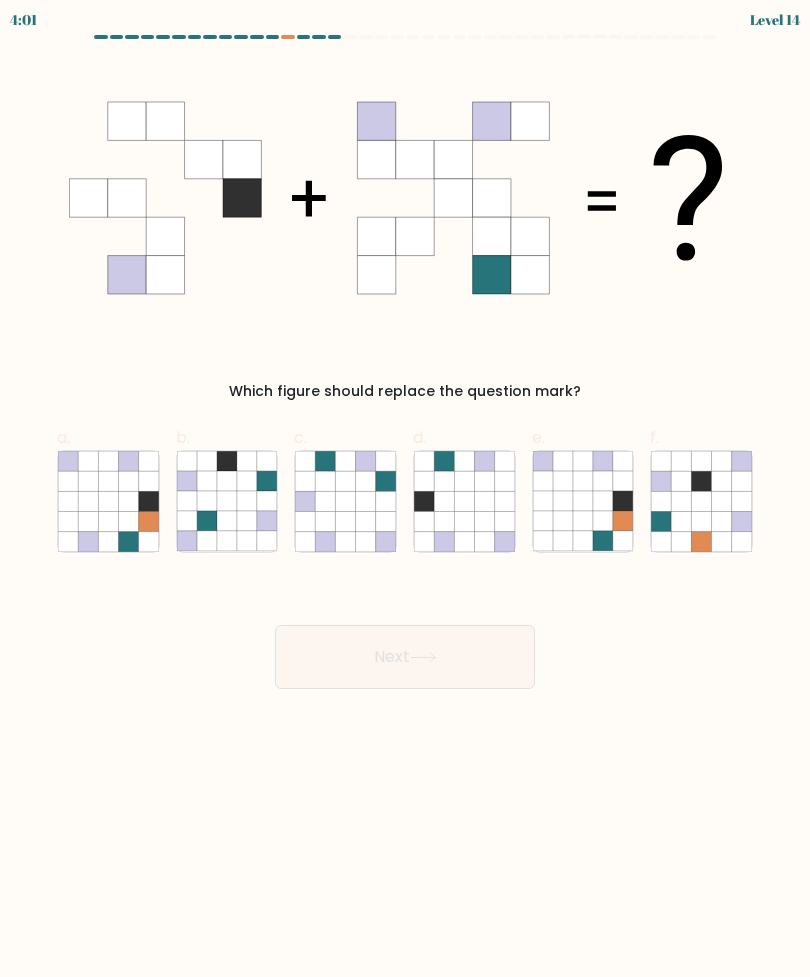 click at bounding box center (464, 521) 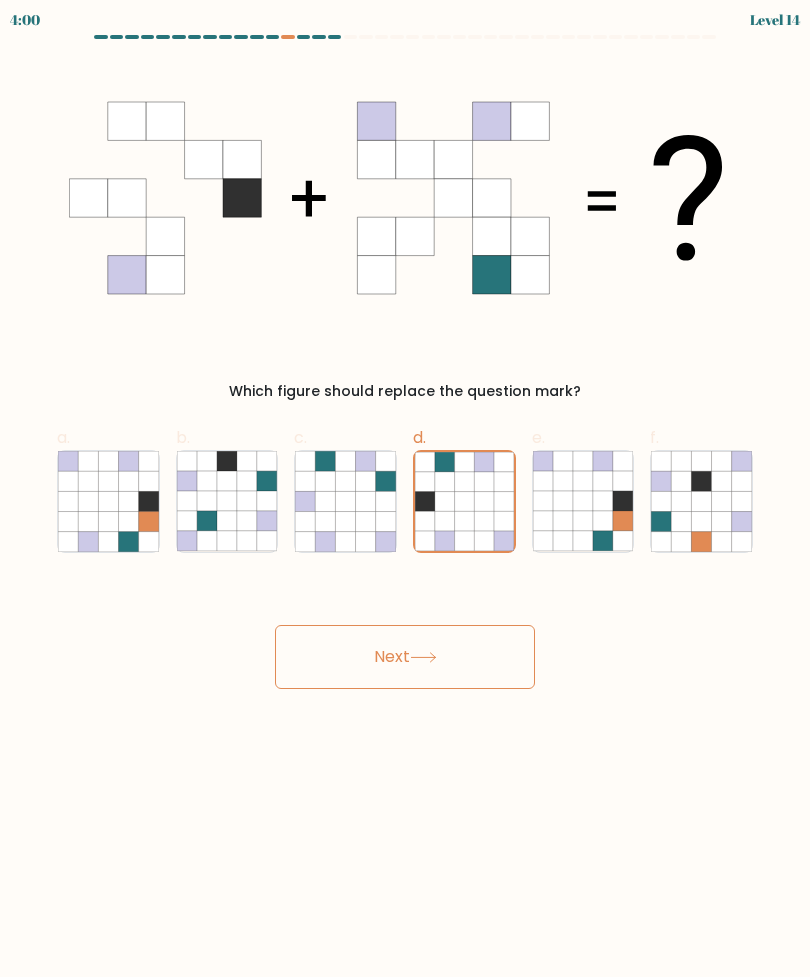 click on "Next" at bounding box center (405, 657) 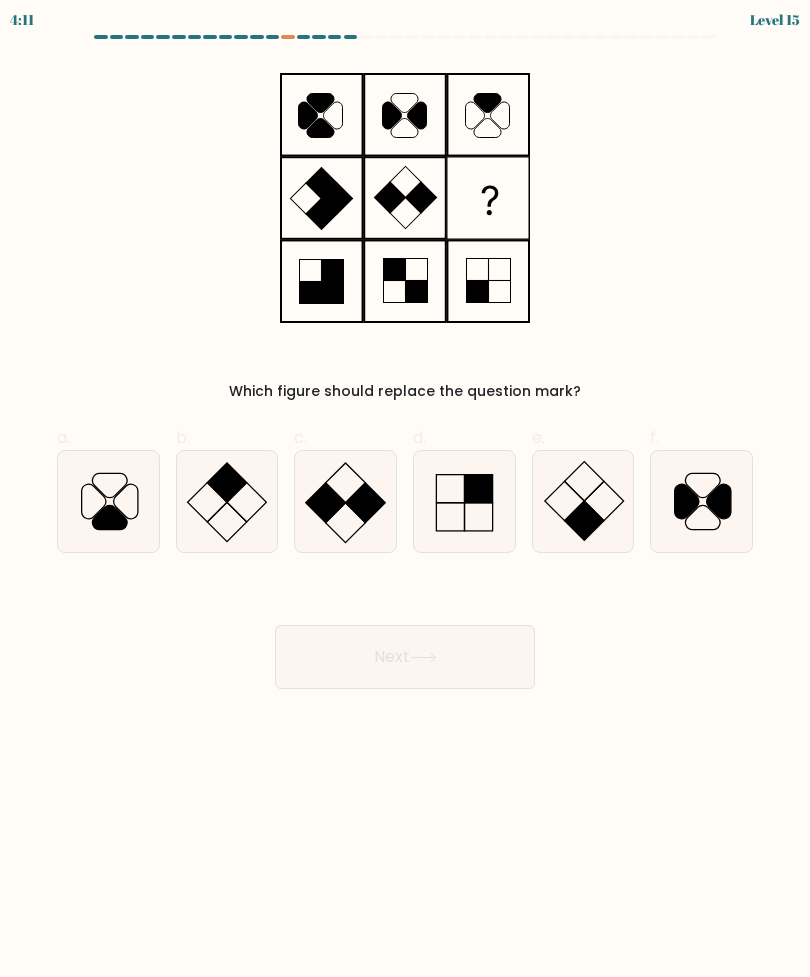 click at bounding box center (583, 501) 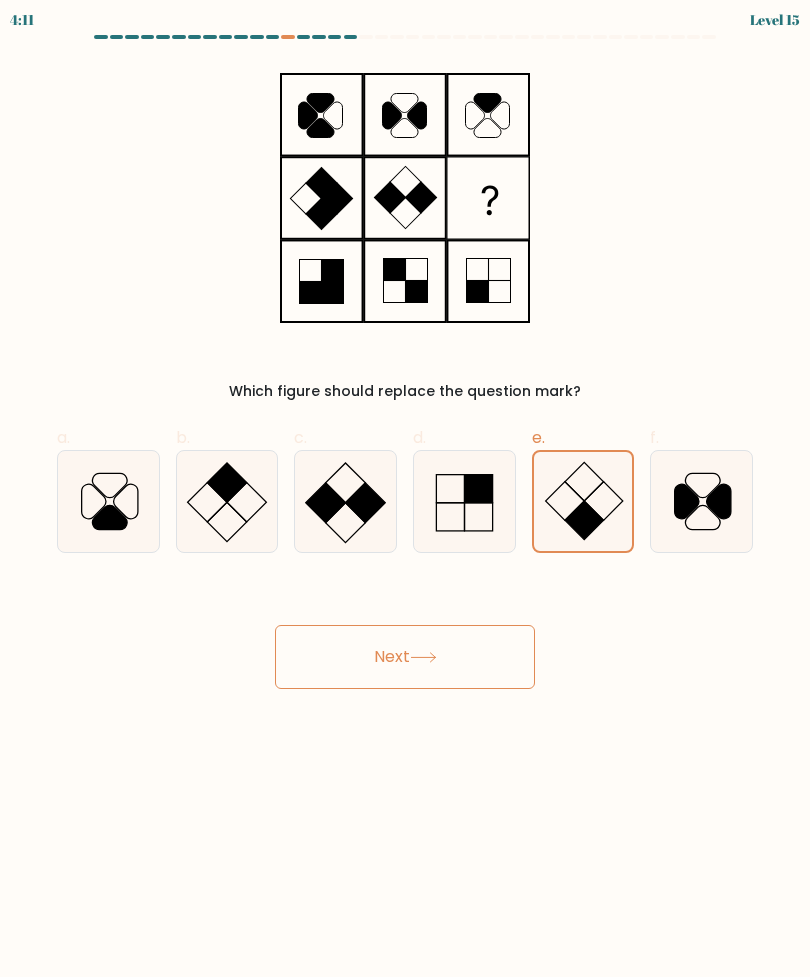 click on "Next" at bounding box center (405, 657) 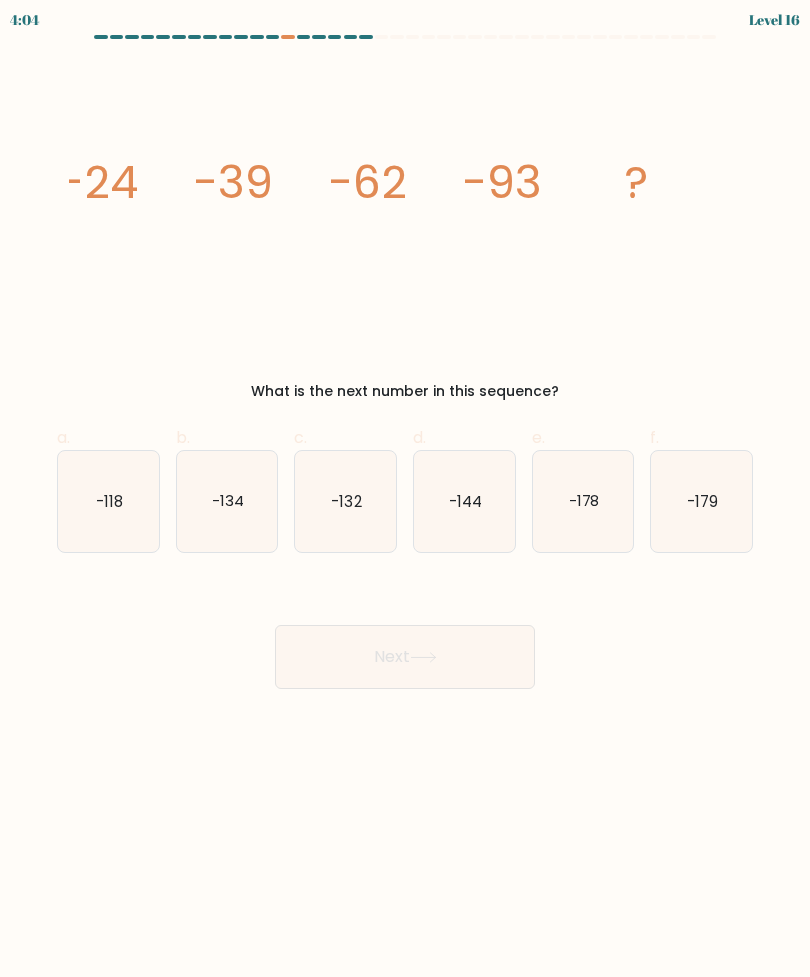 click on "-132" at bounding box center [345, 501] 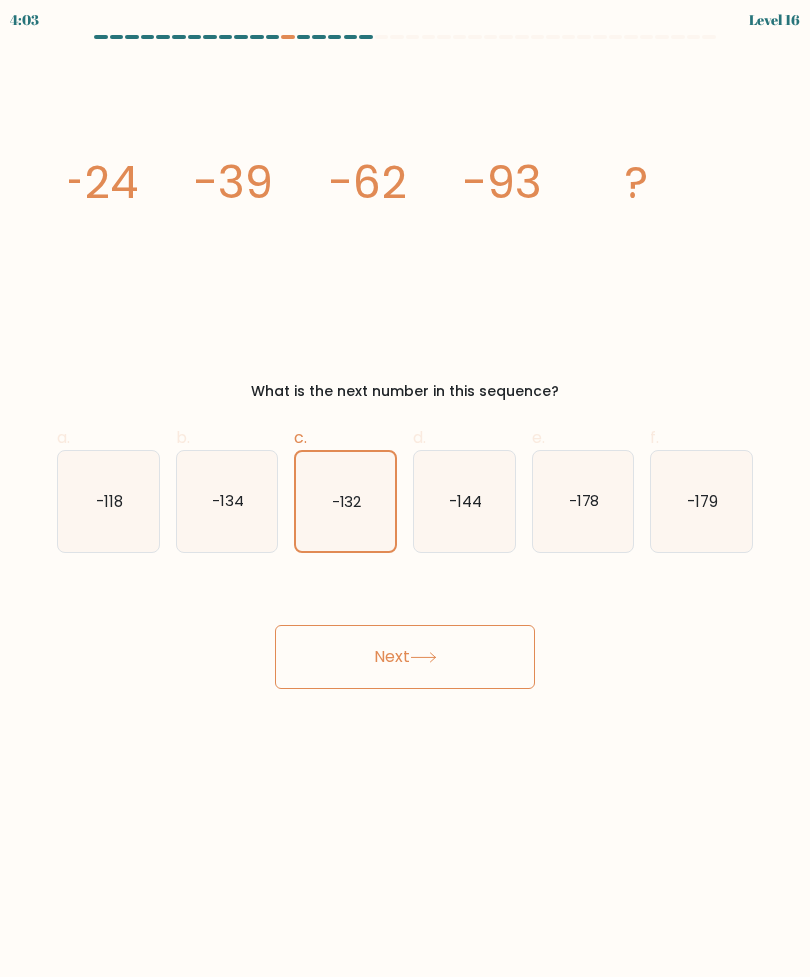click on "Next" at bounding box center [405, 657] 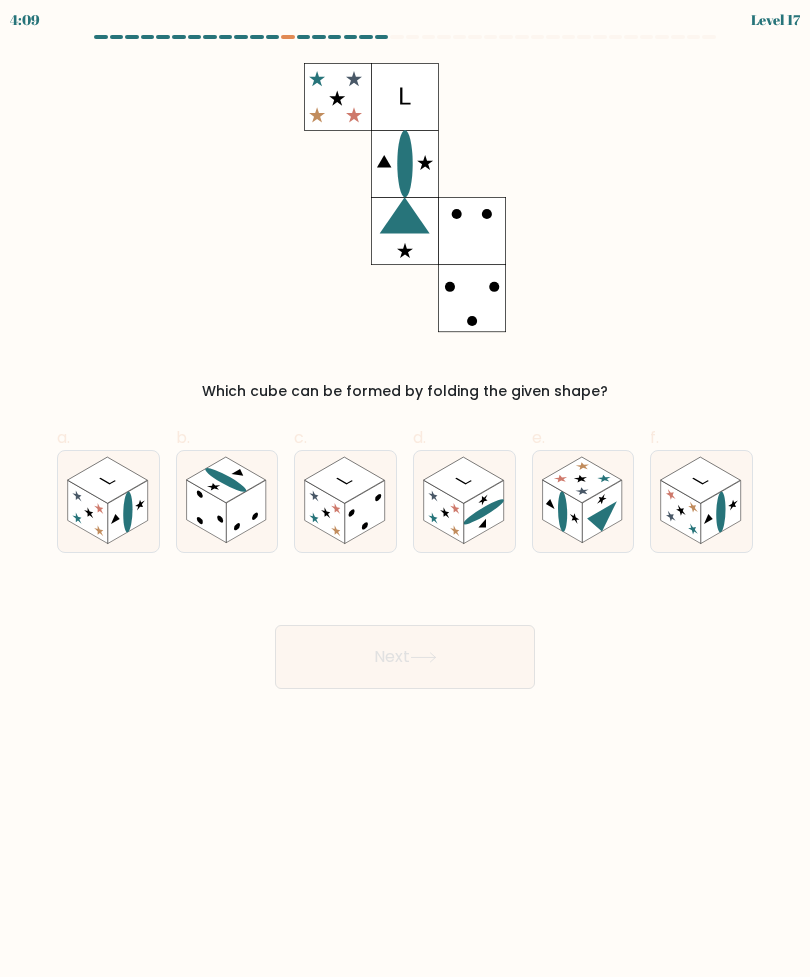 click at bounding box center (107, 480) 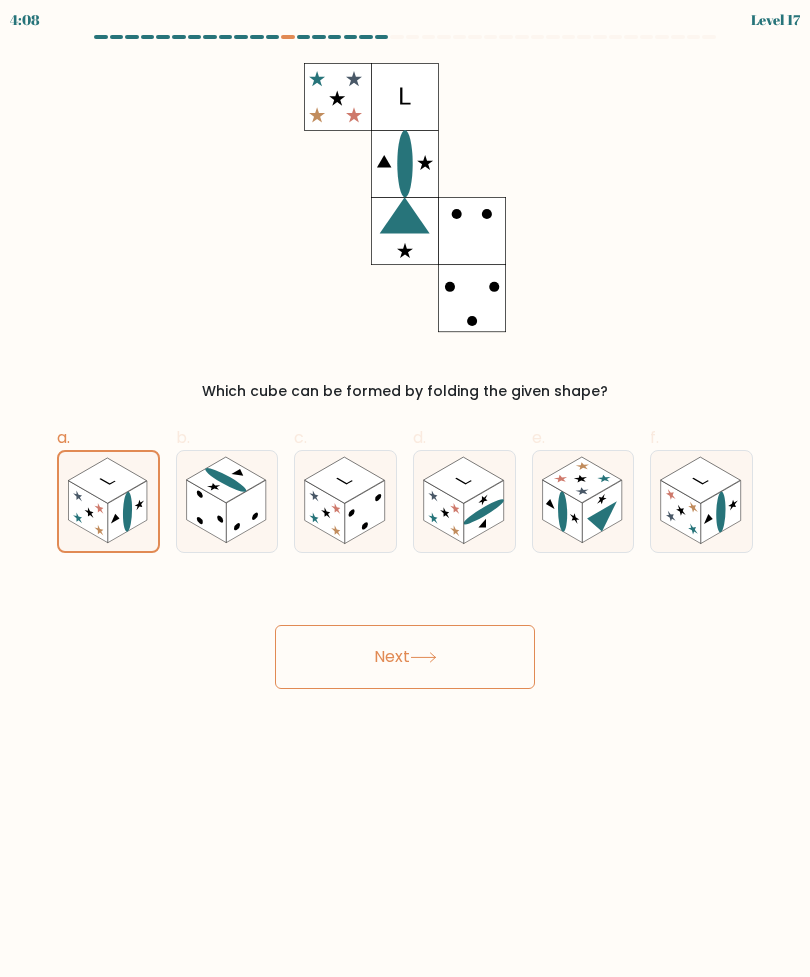 click on "Next" at bounding box center [405, 657] 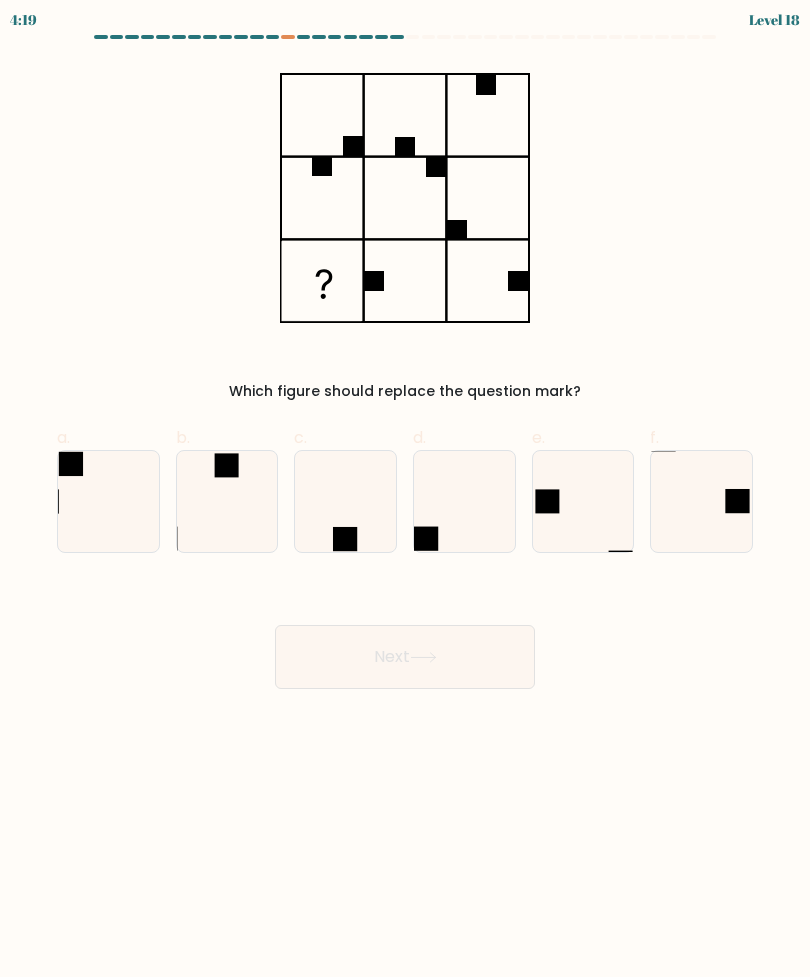 click at bounding box center [227, 501] 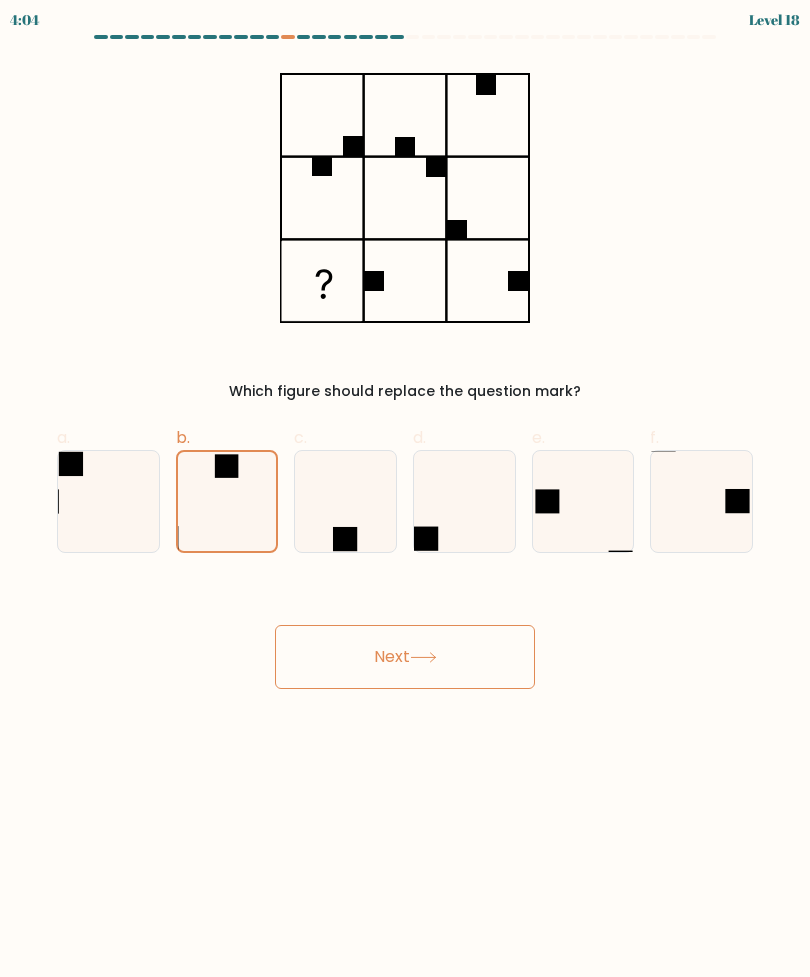 click at bounding box center [464, 501] 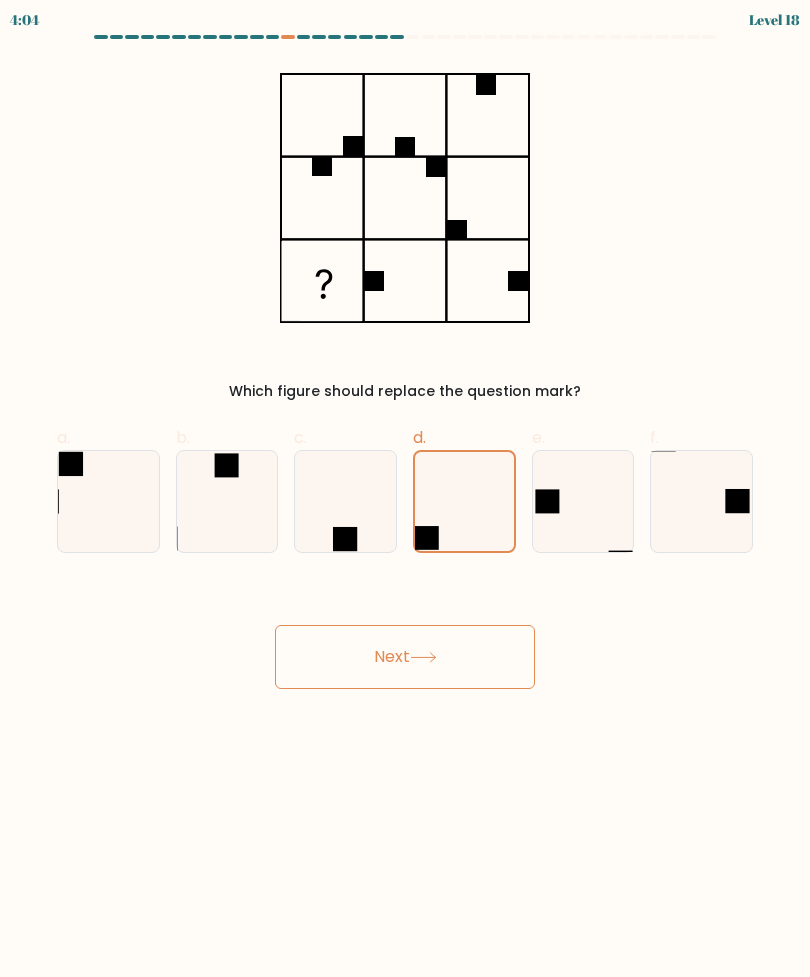 click on "Next" at bounding box center [405, 657] 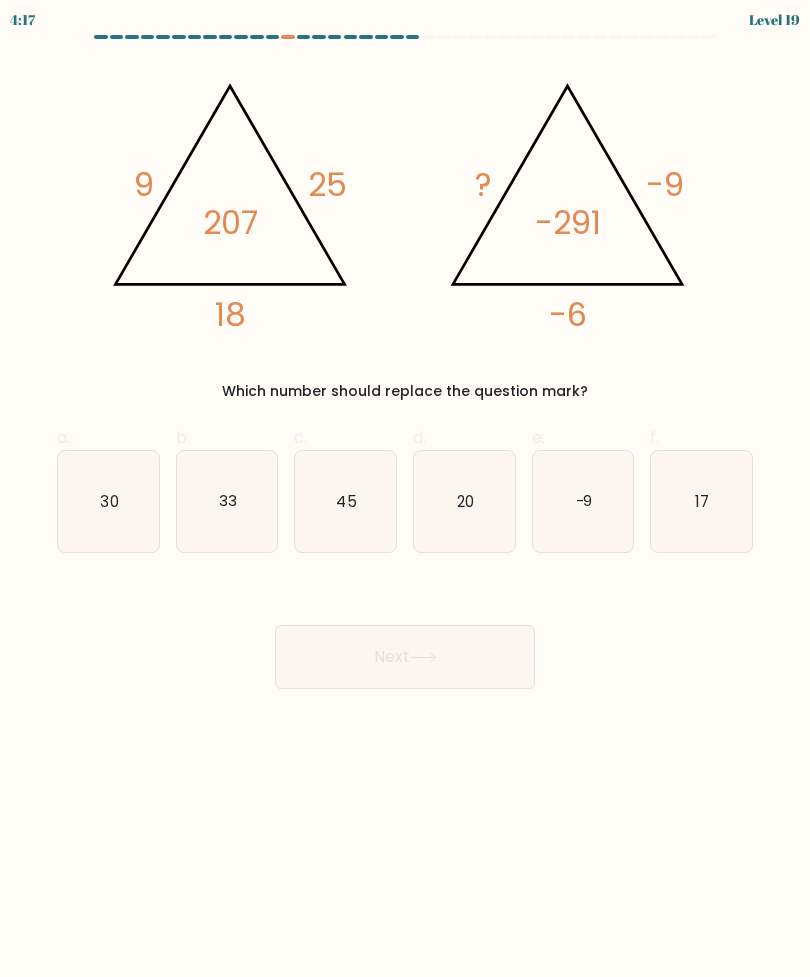 click on "17" at bounding box center [703, 500] 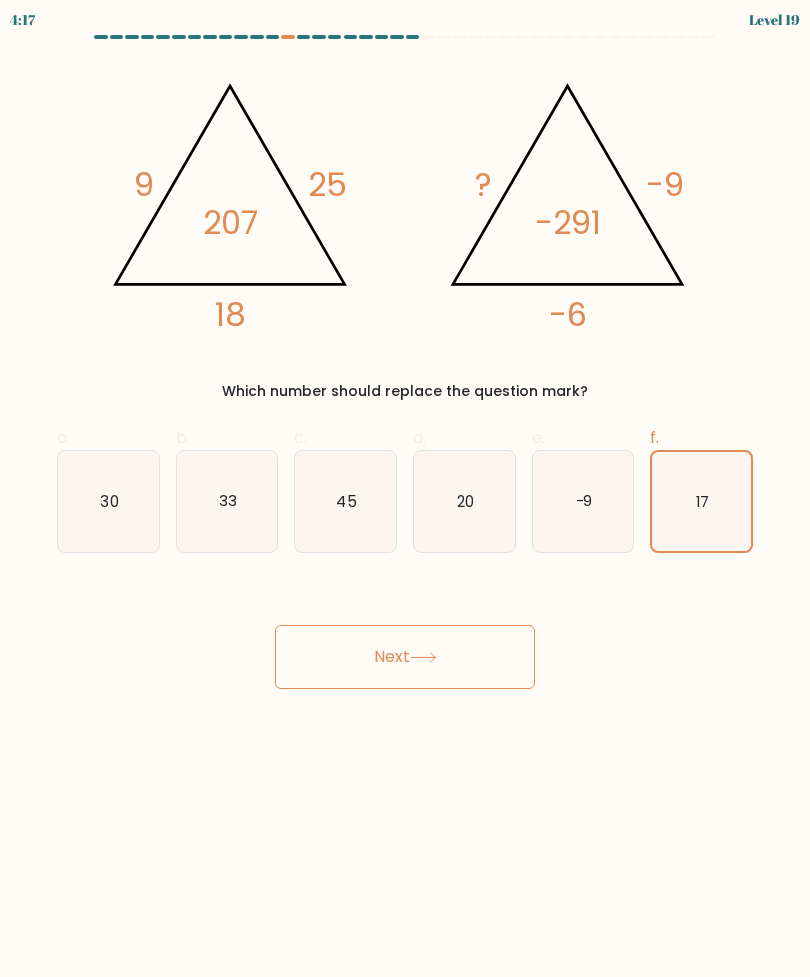 click on "Next" at bounding box center (405, 657) 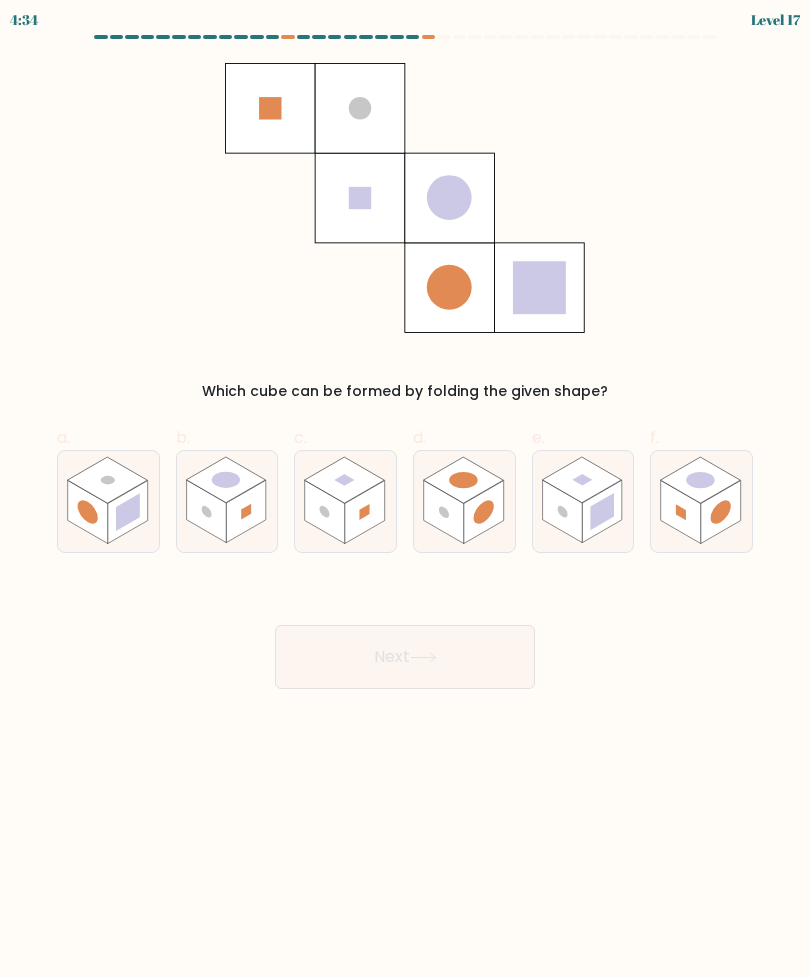 click at bounding box center (88, 511) 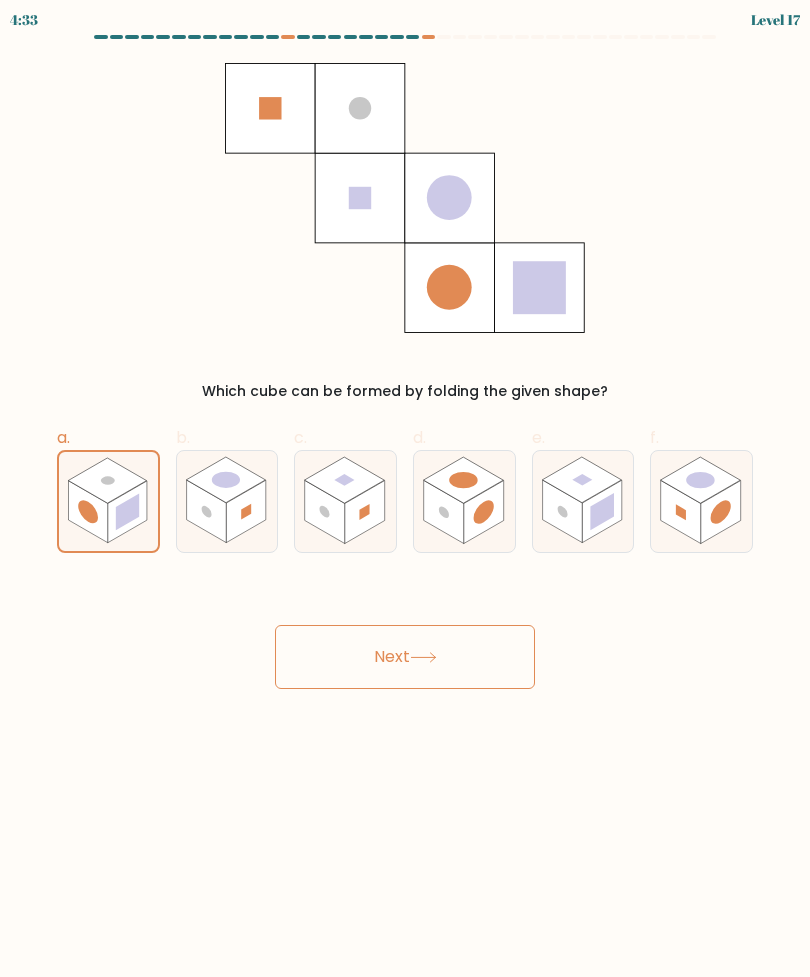 click on "Next" at bounding box center [405, 657] 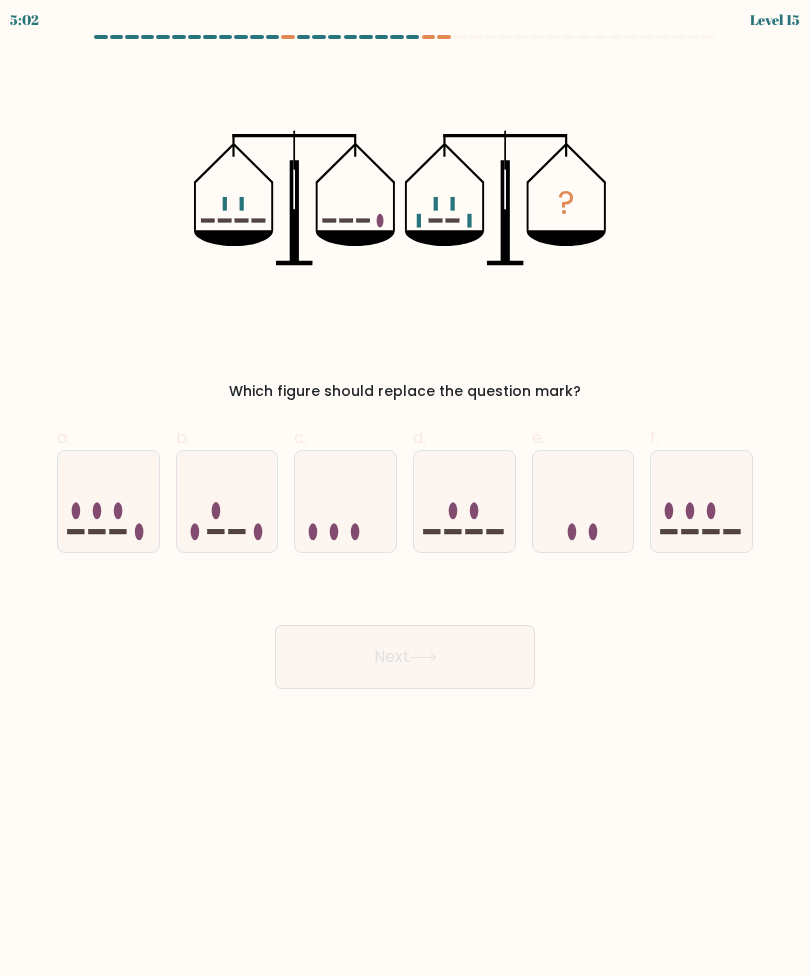 click at bounding box center (694, 37) 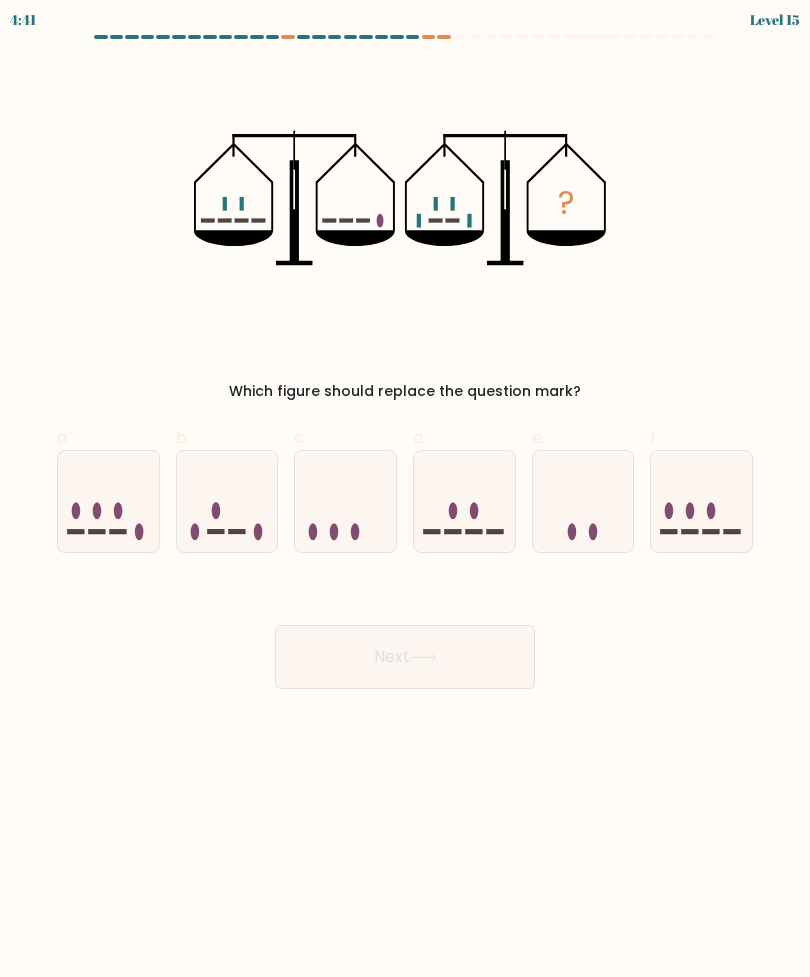 click at bounding box center (464, 501) 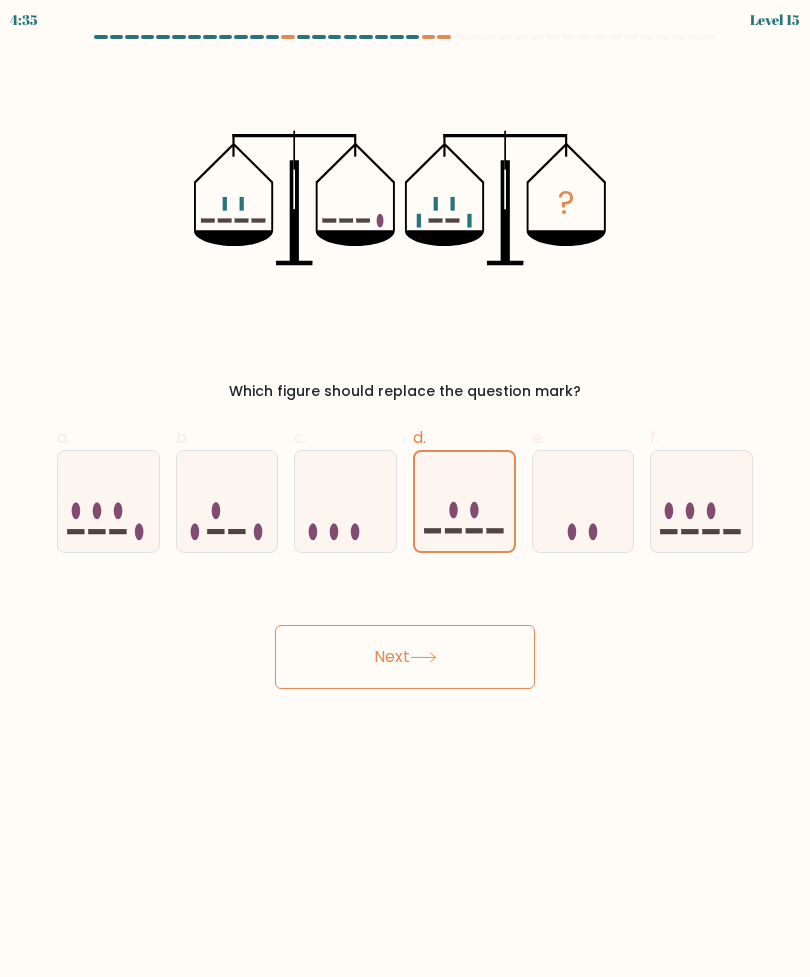 click at bounding box center (423, 657) 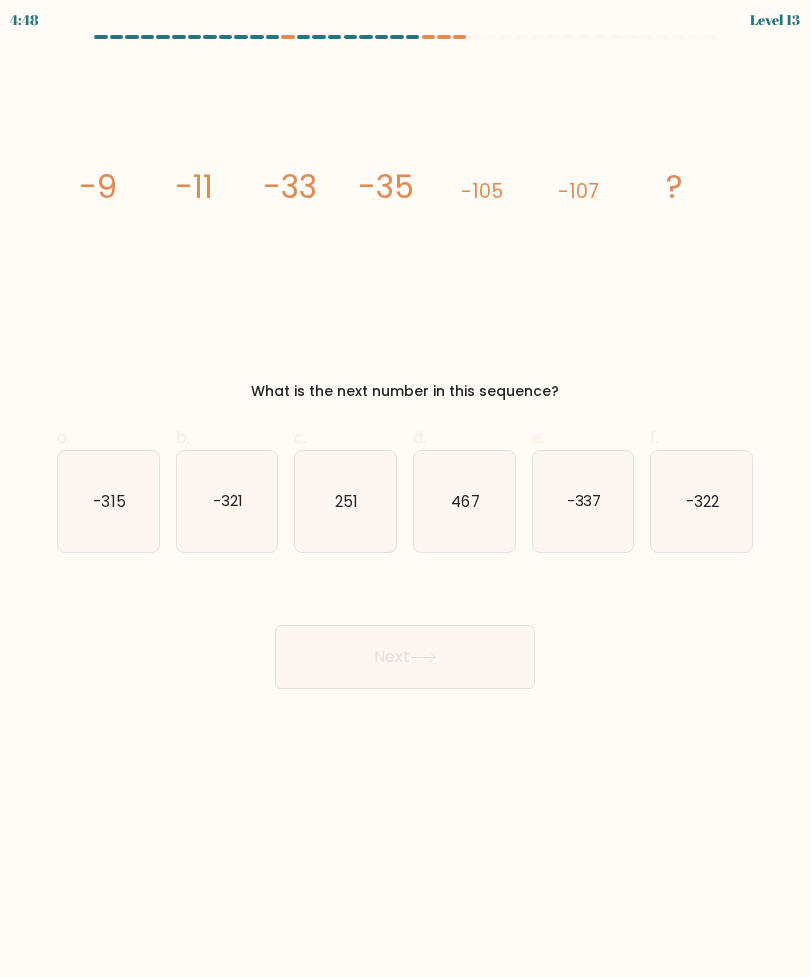 click on "-322" at bounding box center (702, 500) 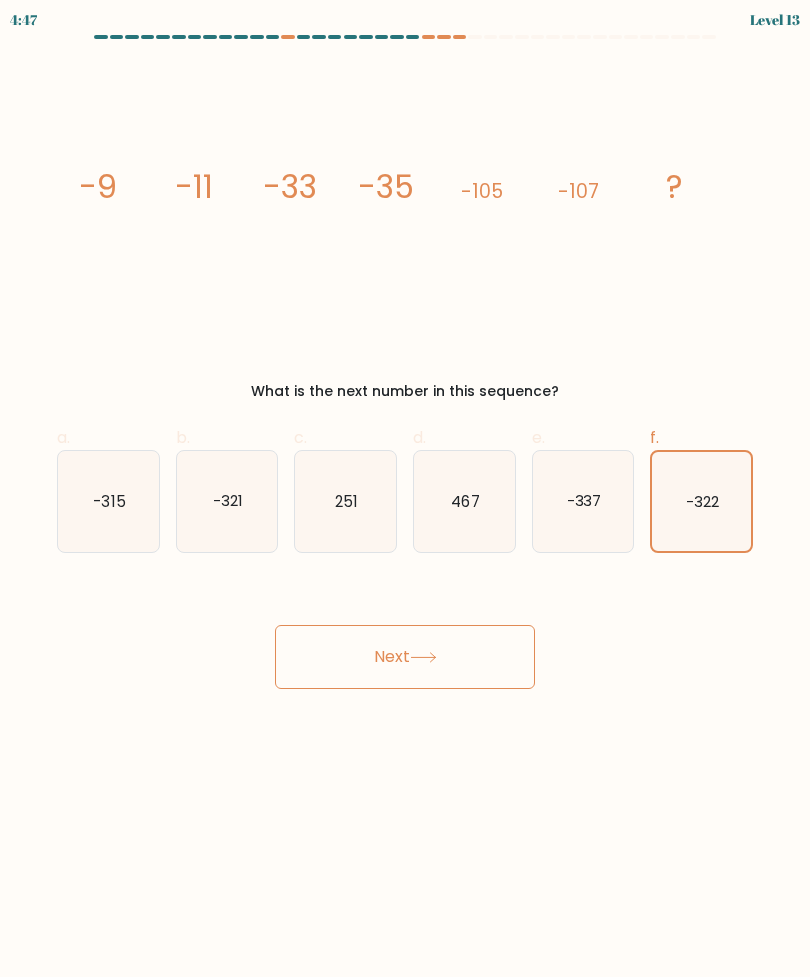 click on "Next" at bounding box center (405, 657) 